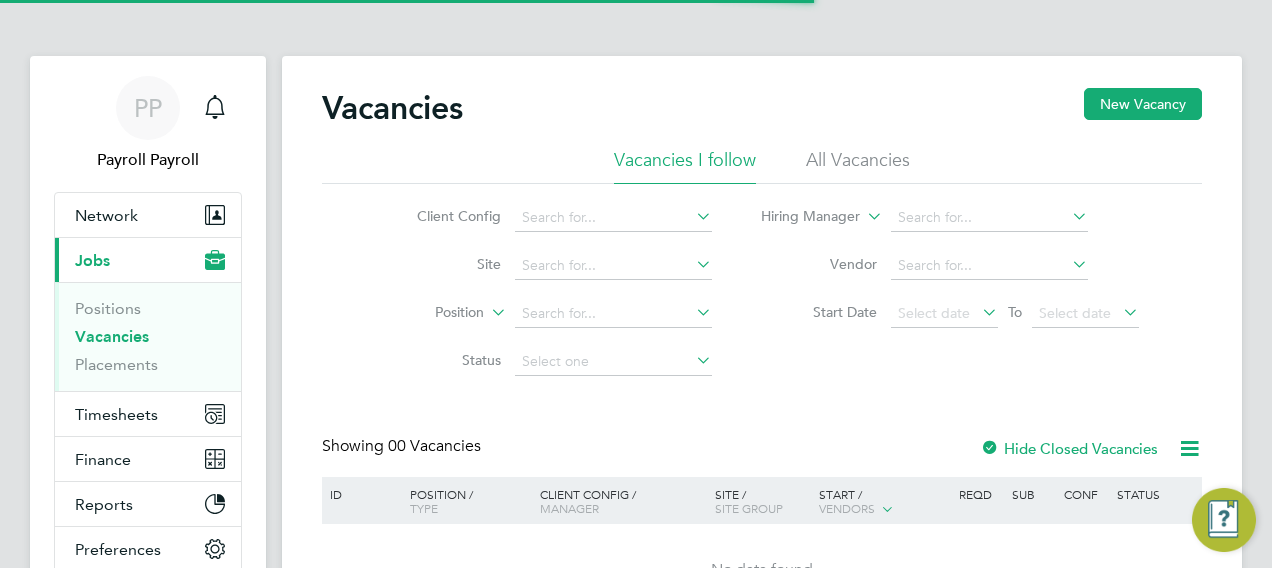 scroll, scrollTop: 0, scrollLeft: 0, axis: both 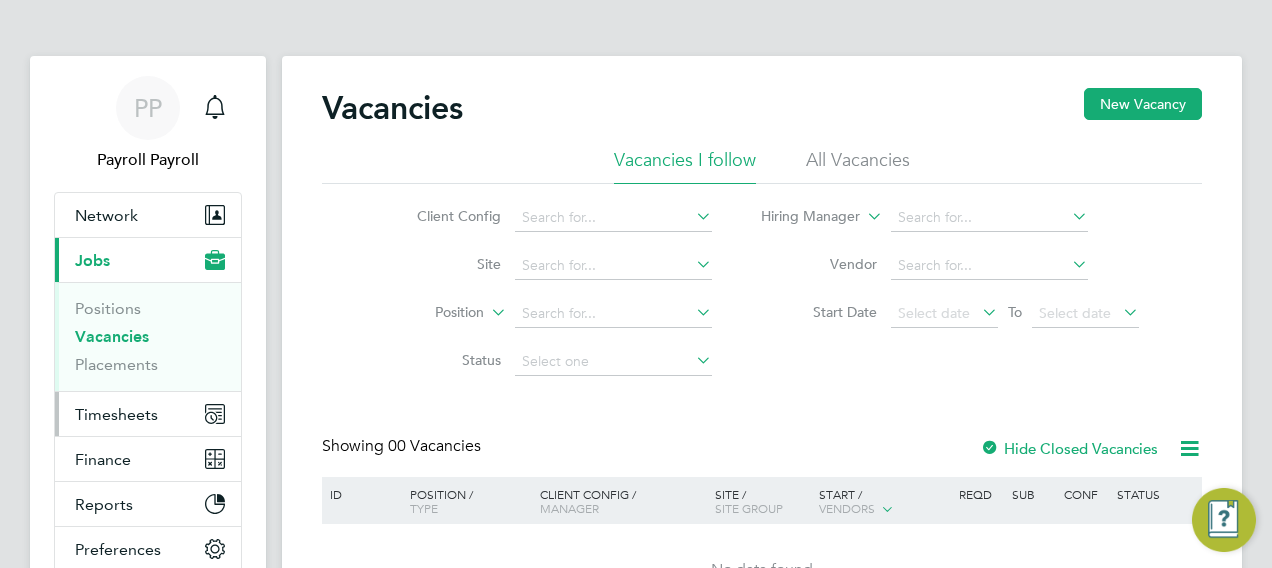 click on "Timesheets" at bounding box center [148, 414] 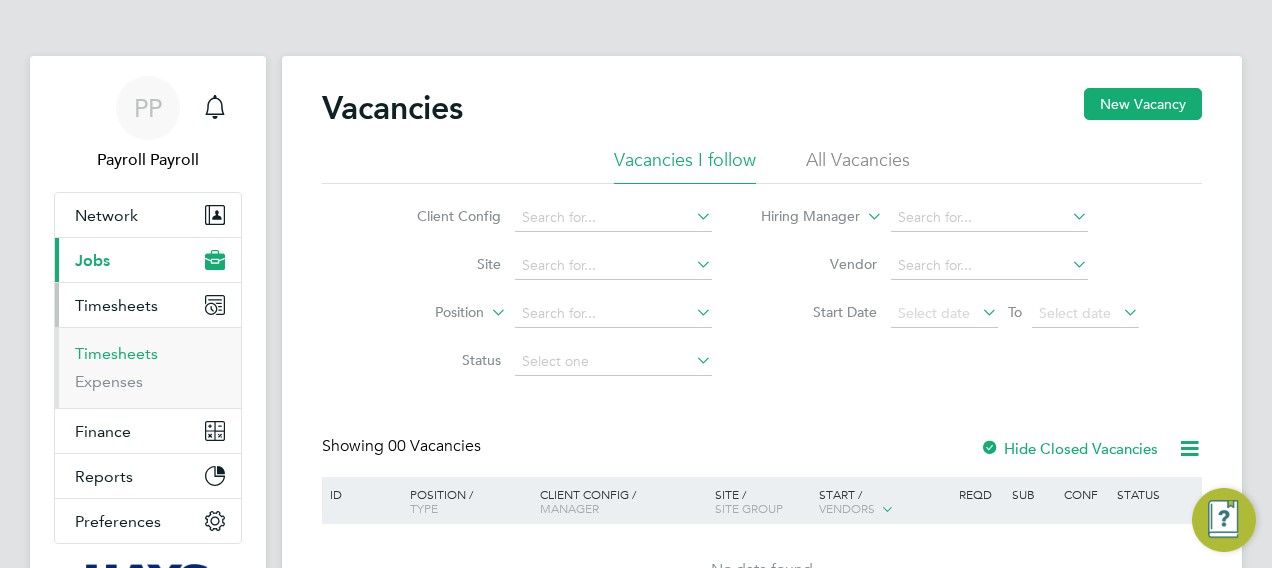 click on "Timesheets" at bounding box center (116, 353) 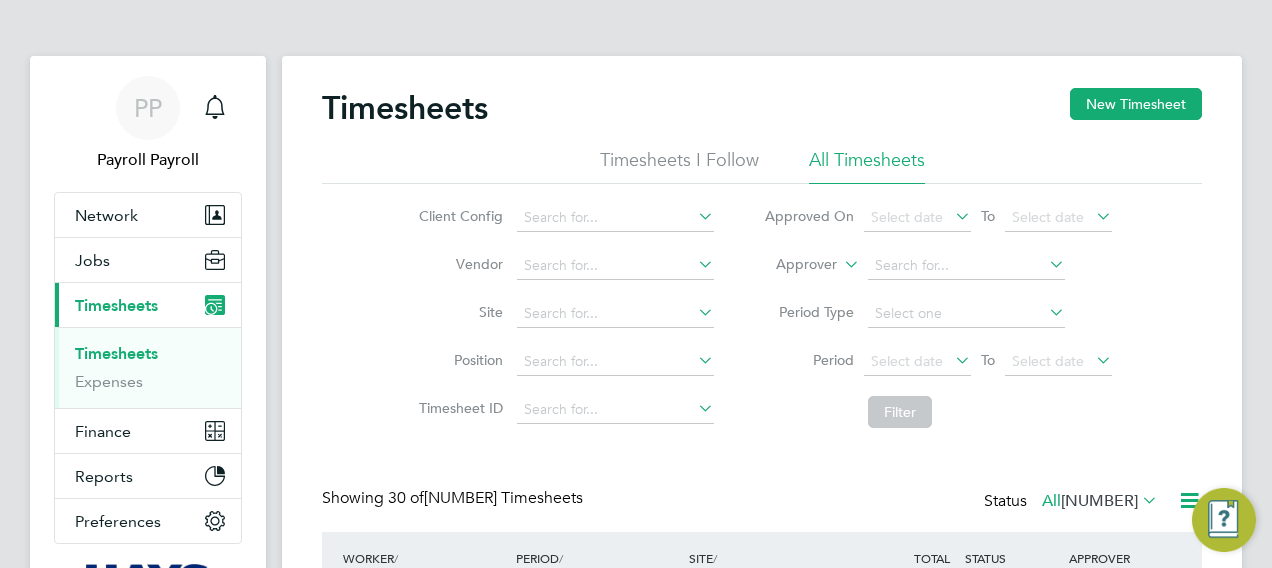 scroll, scrollTop: 10, scrollLeft: 10, axis: both 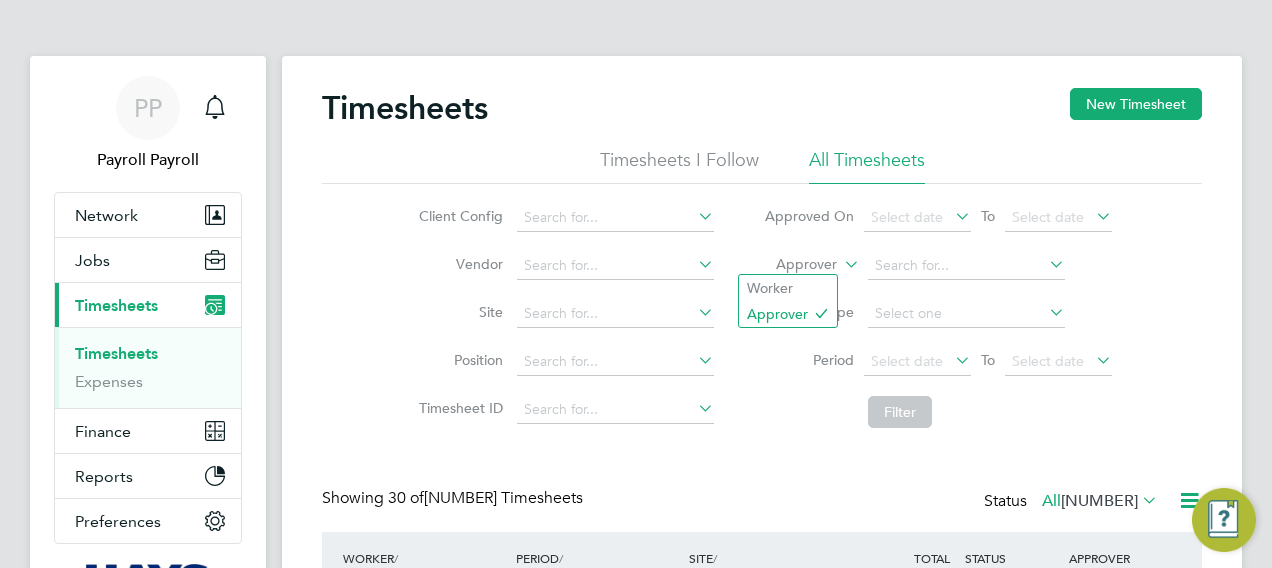 click on "Approver" 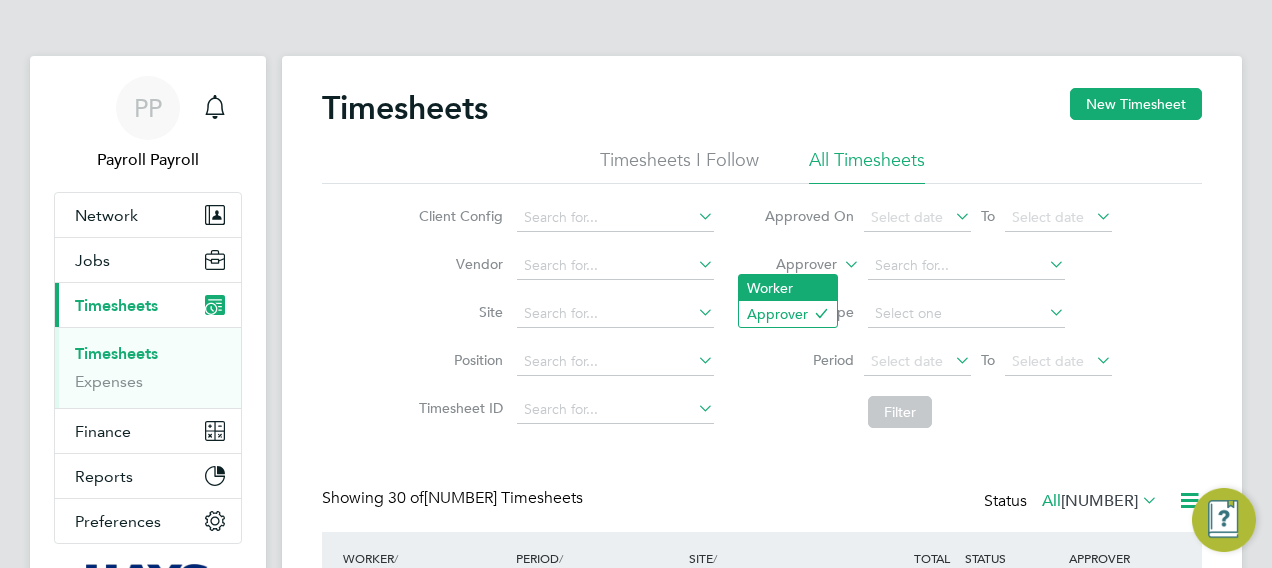 click on "Worker" 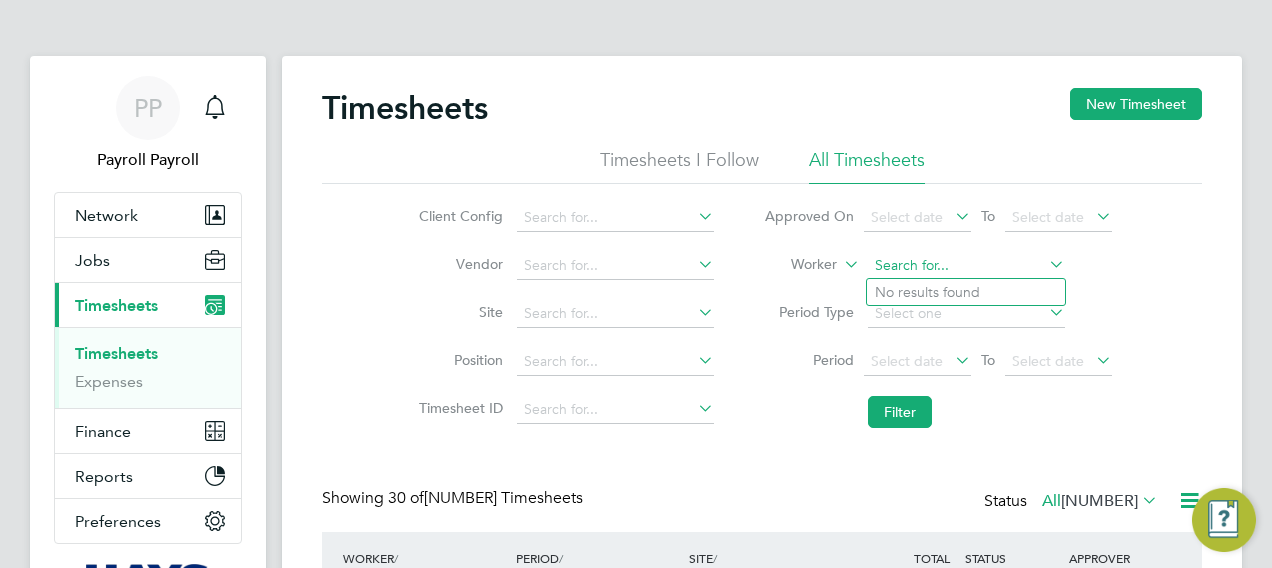 click 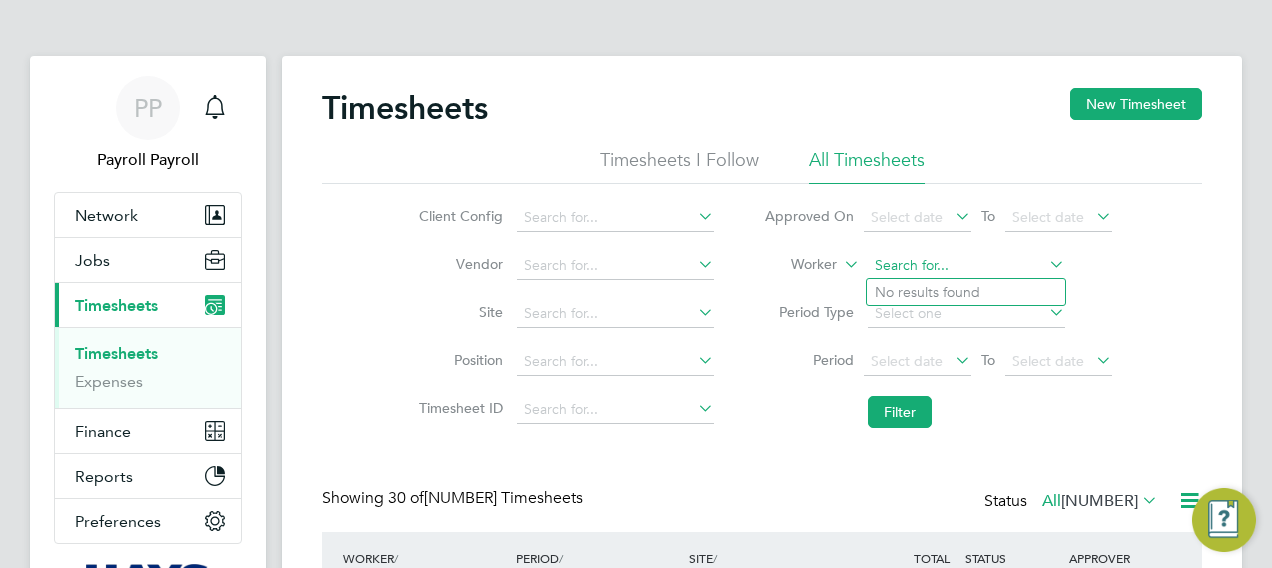 paste on "[FIRST] [LAST]" 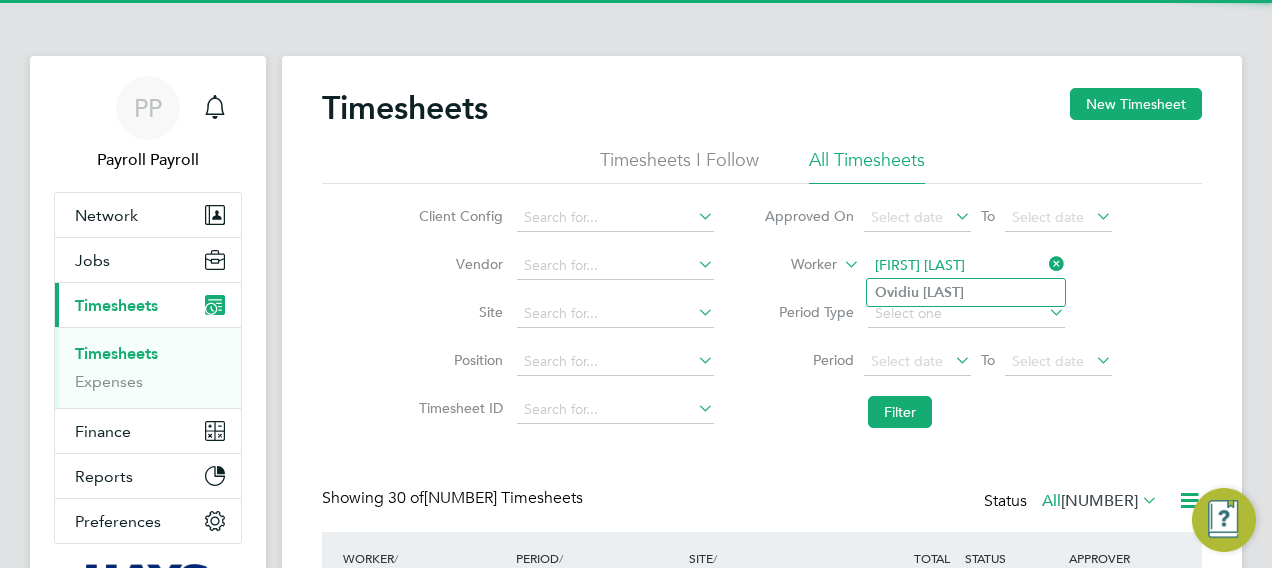 type on "[FIRST] [LAST]" 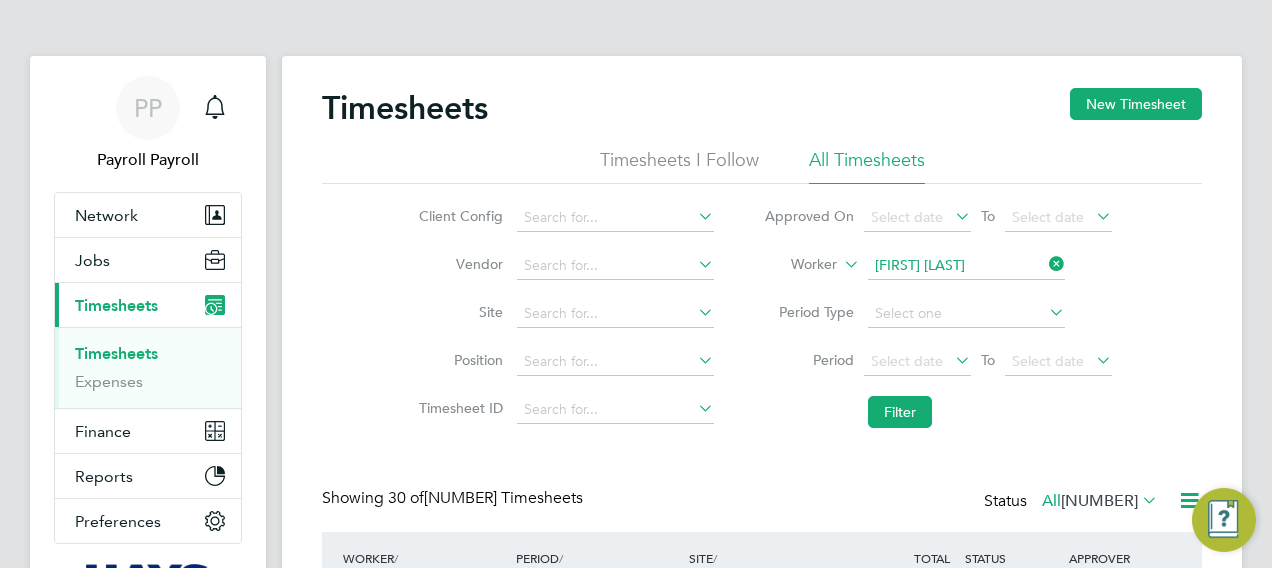 click on "[LAST]" 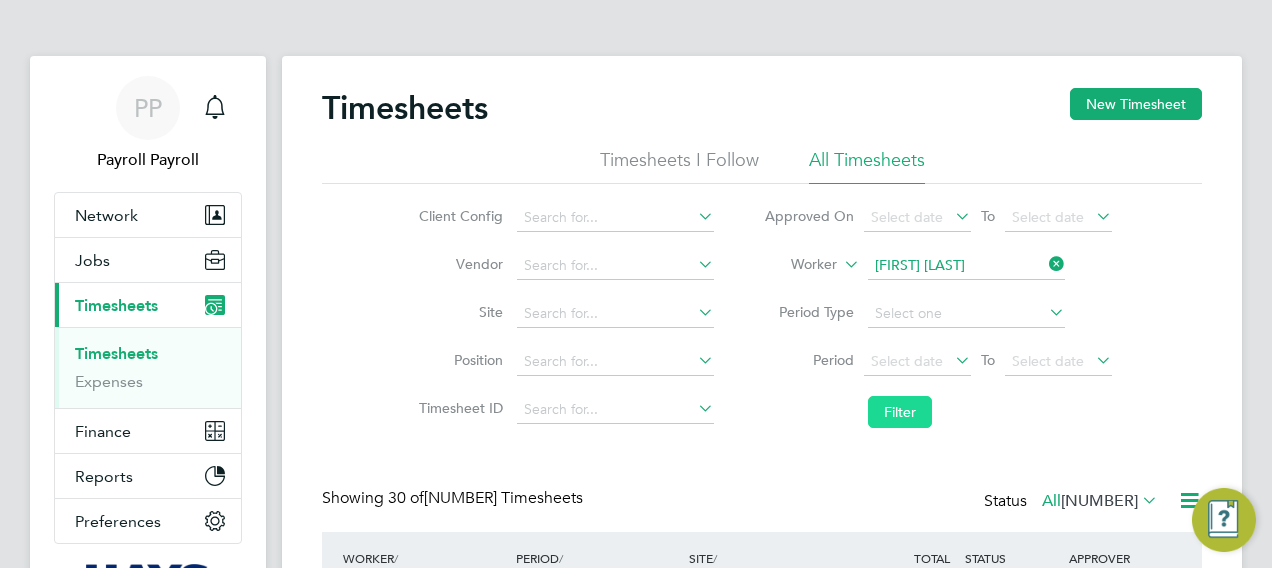 click on "Filter" 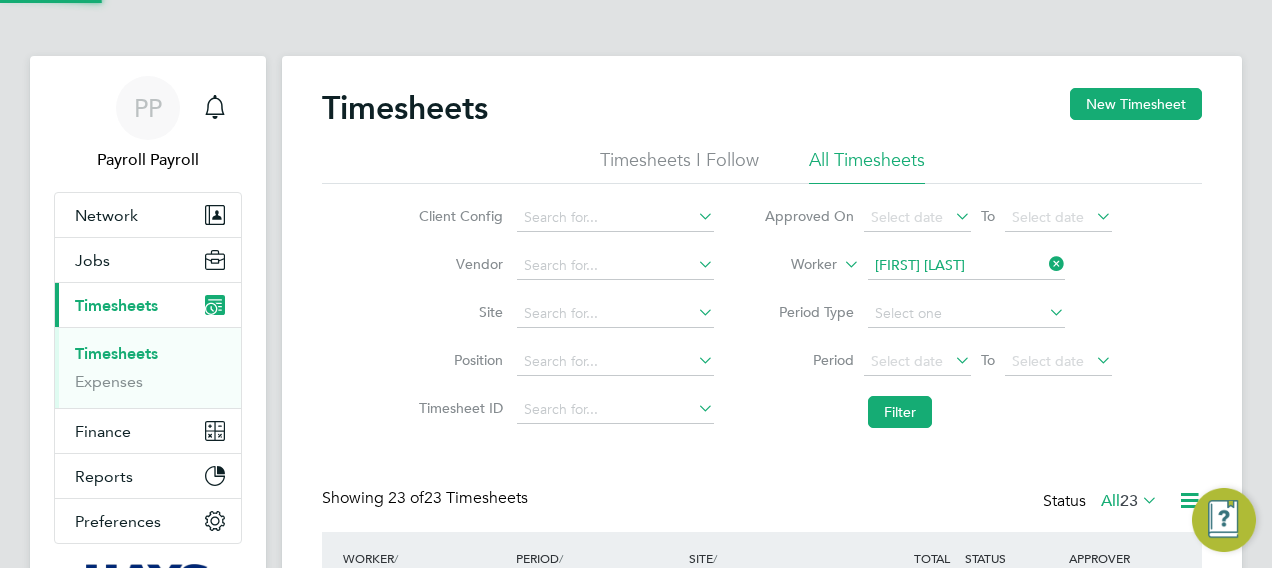 scroll, scrollTop: 10, scrollLeft: 10, axis: both 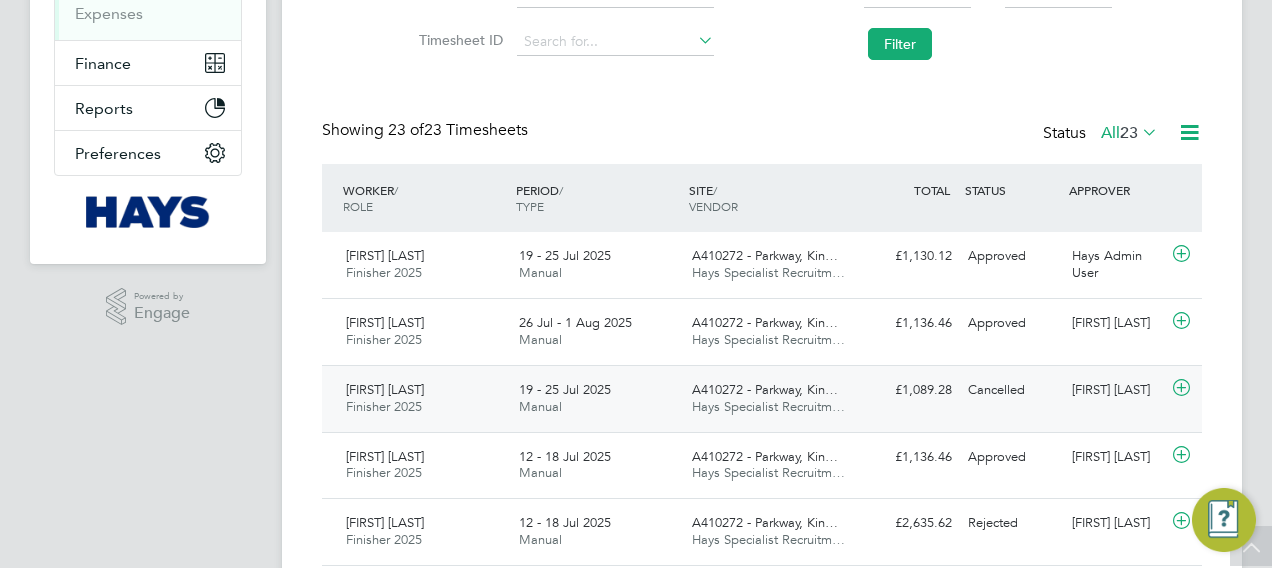 click on "19 - 25 Jul 2025 Manual" 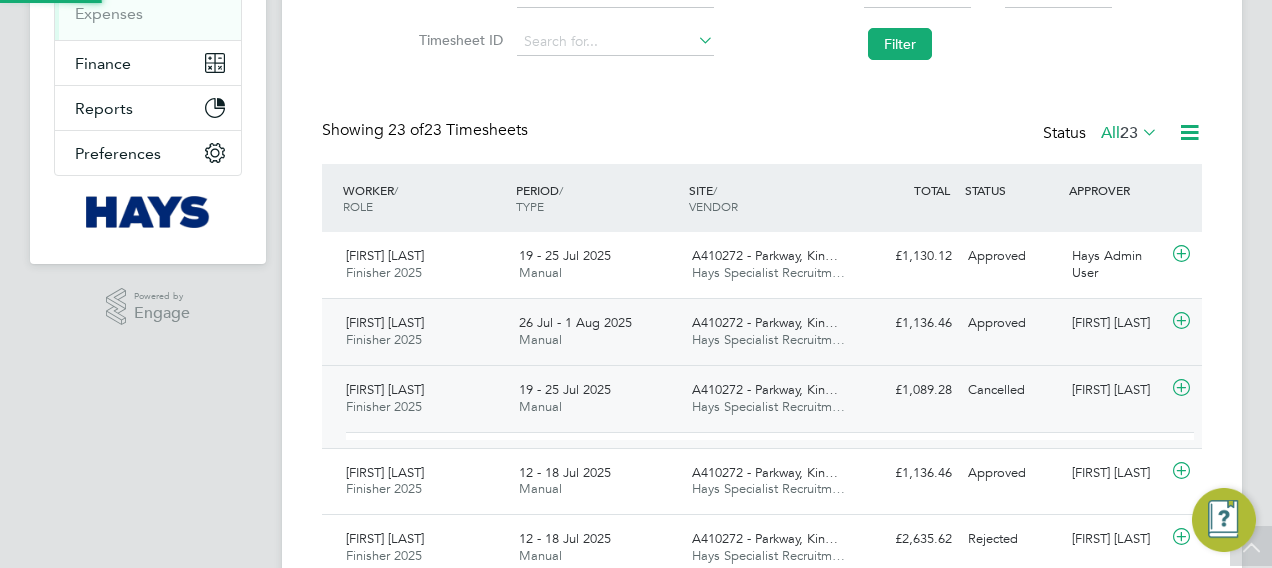 scroll, scrollTop: 10, scrollLeft: 10, axis: both 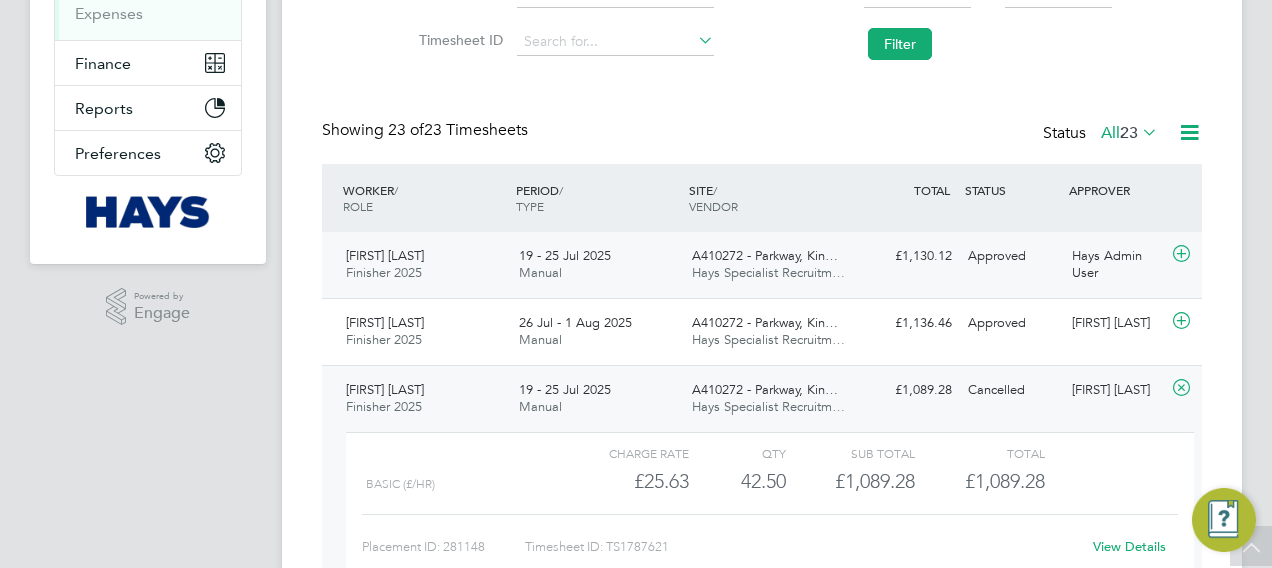 click on "19 - 25 Jul 2025 Manual" 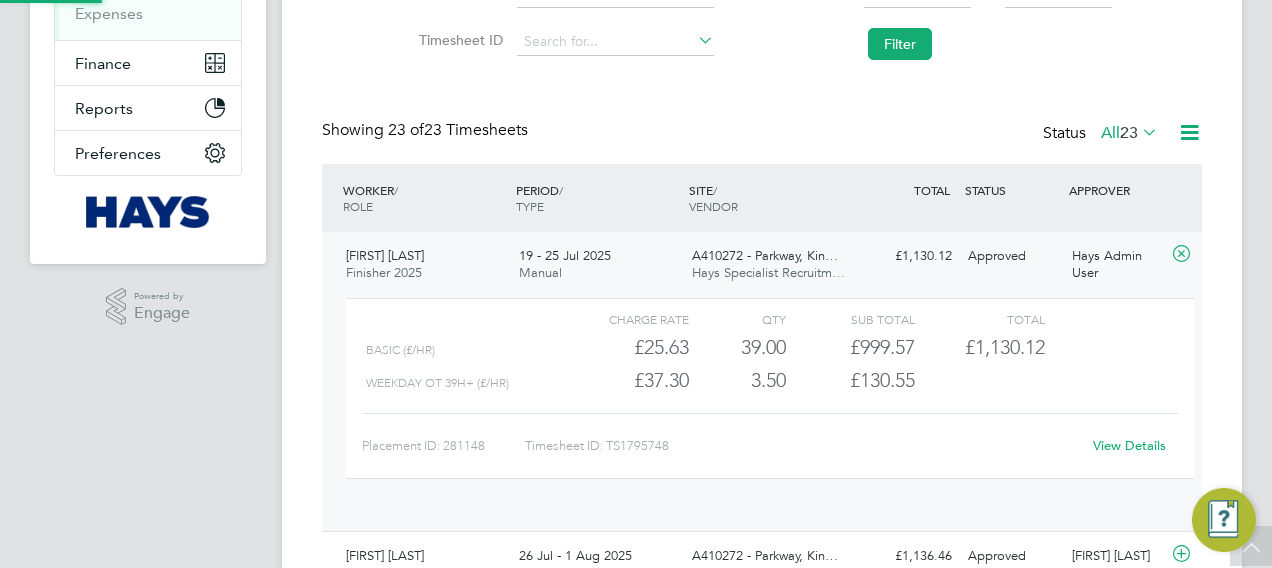 scroll, scrollTop: 10, scrollLeft: 10, axis: both 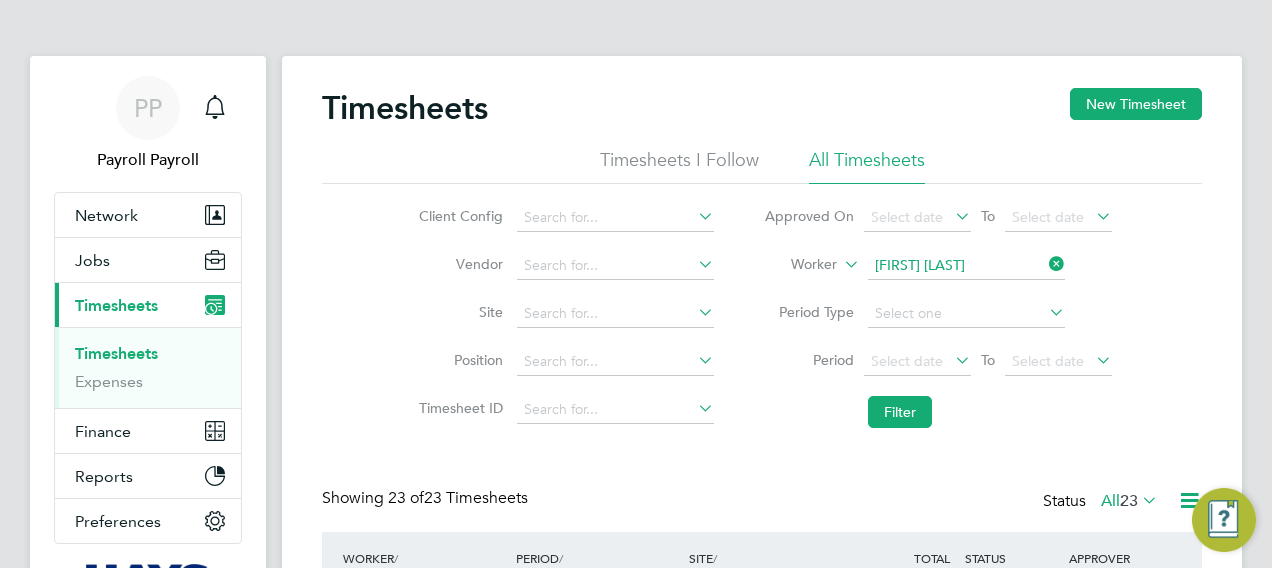 click 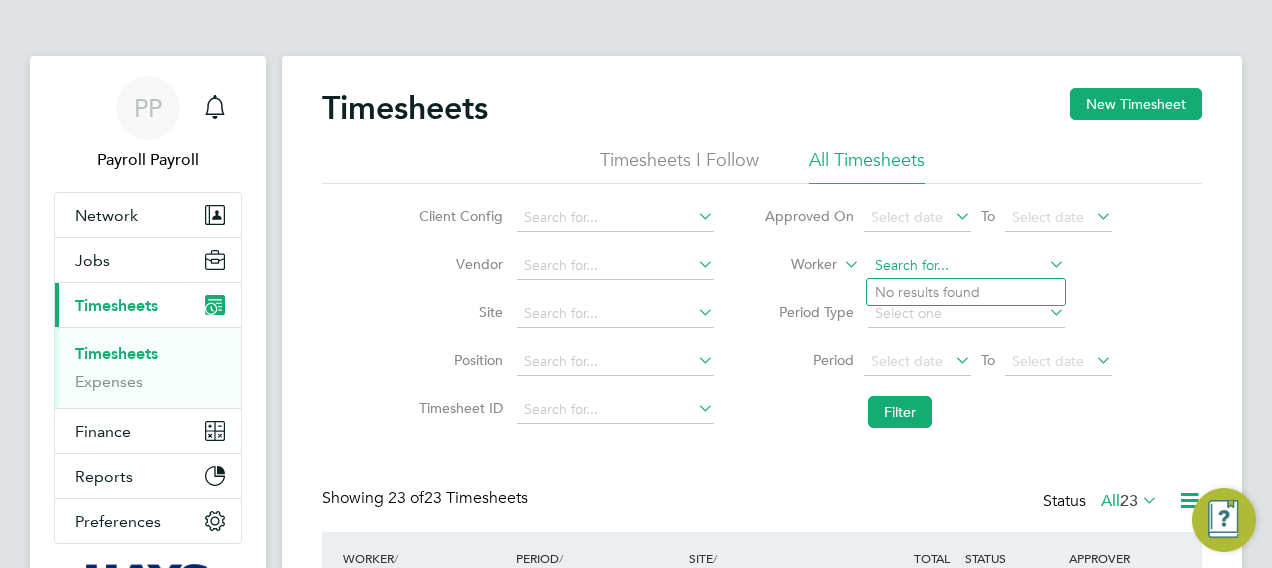 click 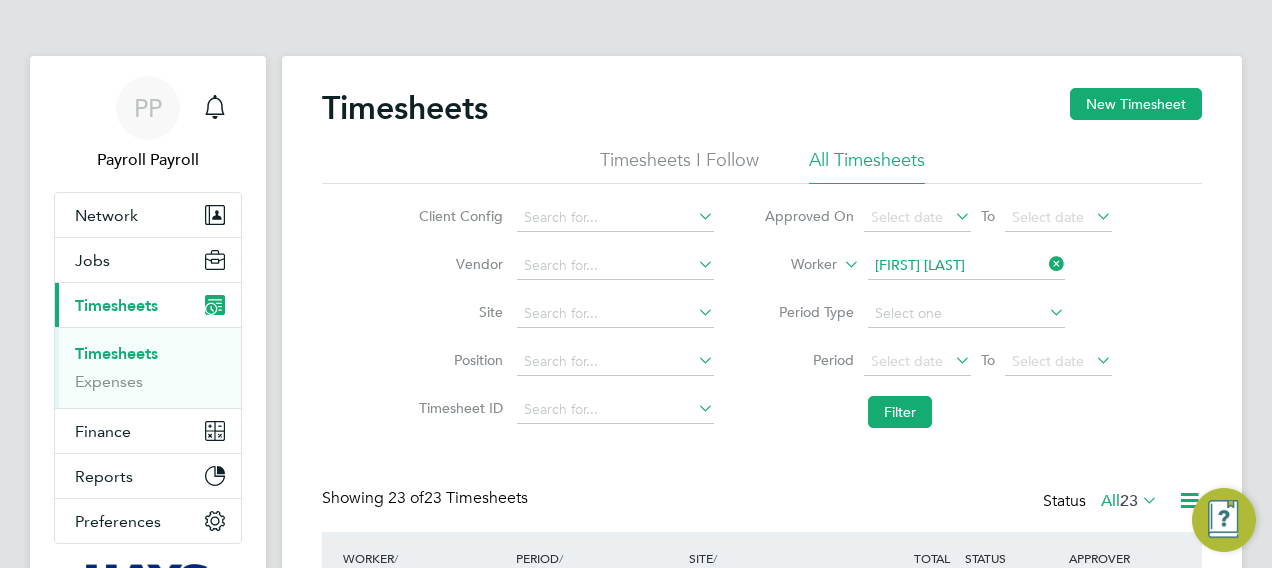 click on "[LAST]" 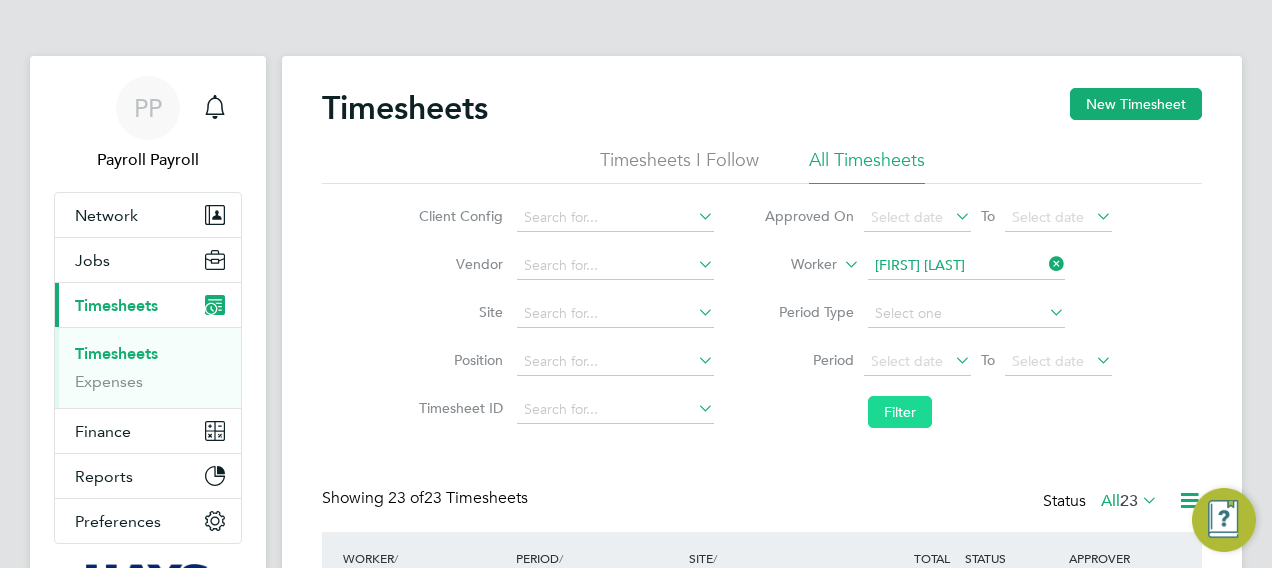click on "Filter" 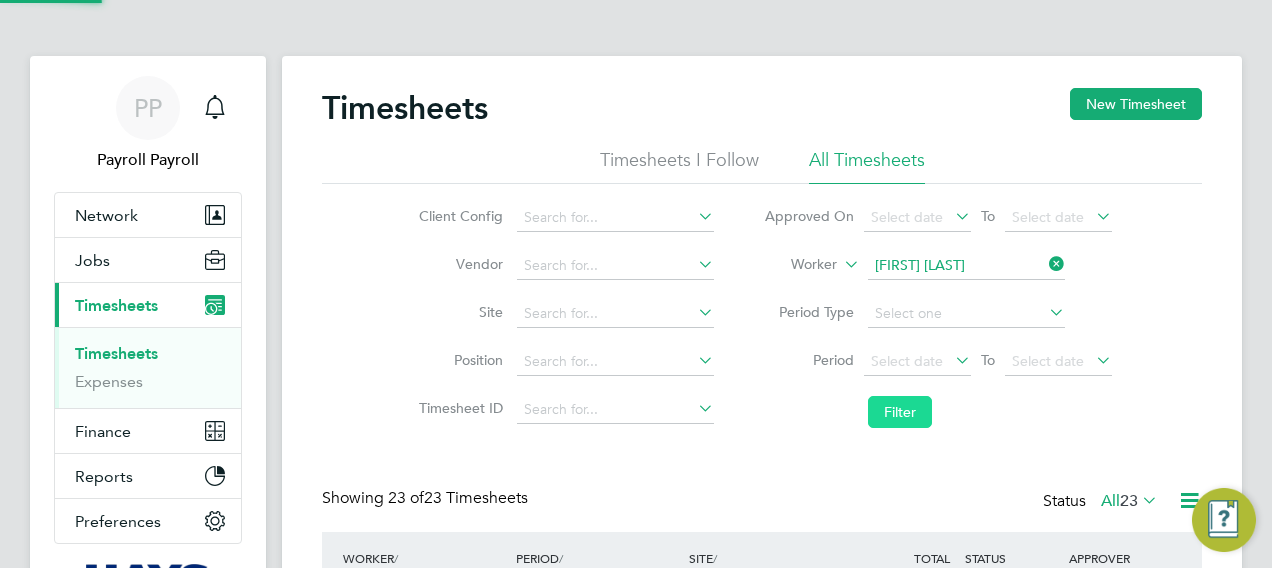scroll, scrollTop: 10, scrollLeft: 10, axis: both 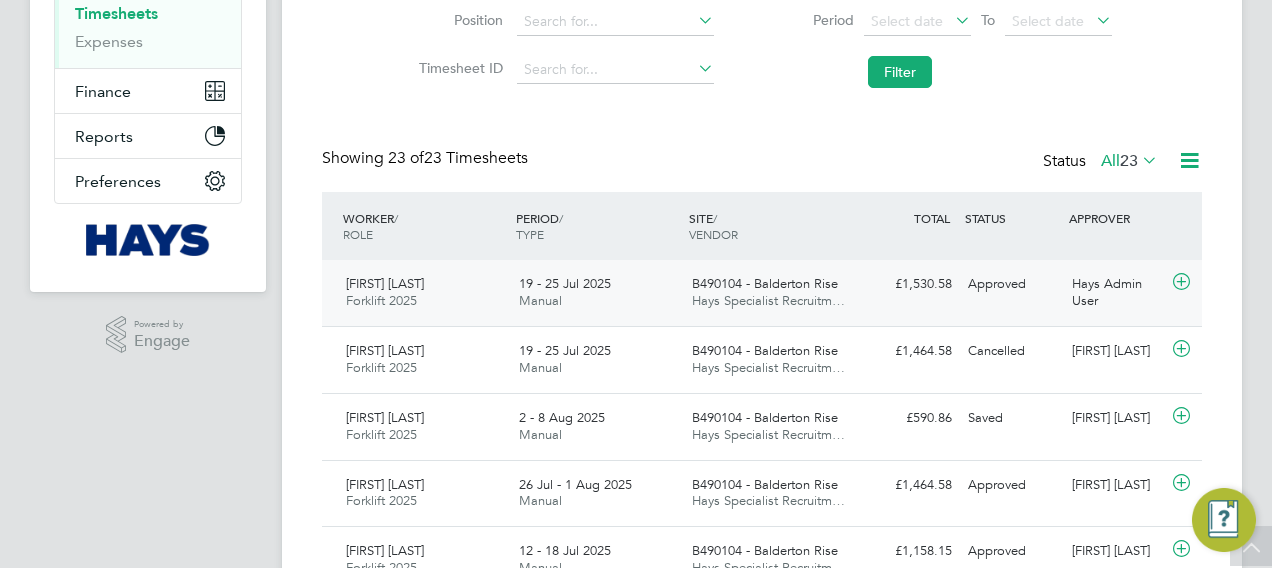 click on "19 - 25 Jul 2025 Manual" 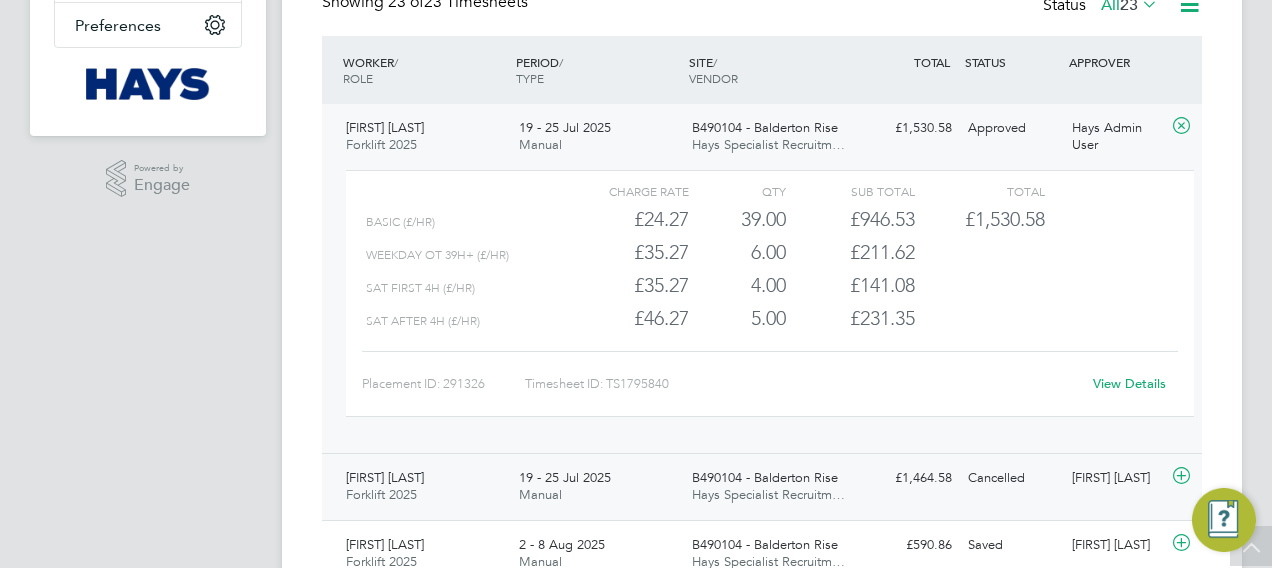 click on "19 - 25 Jul 2025" 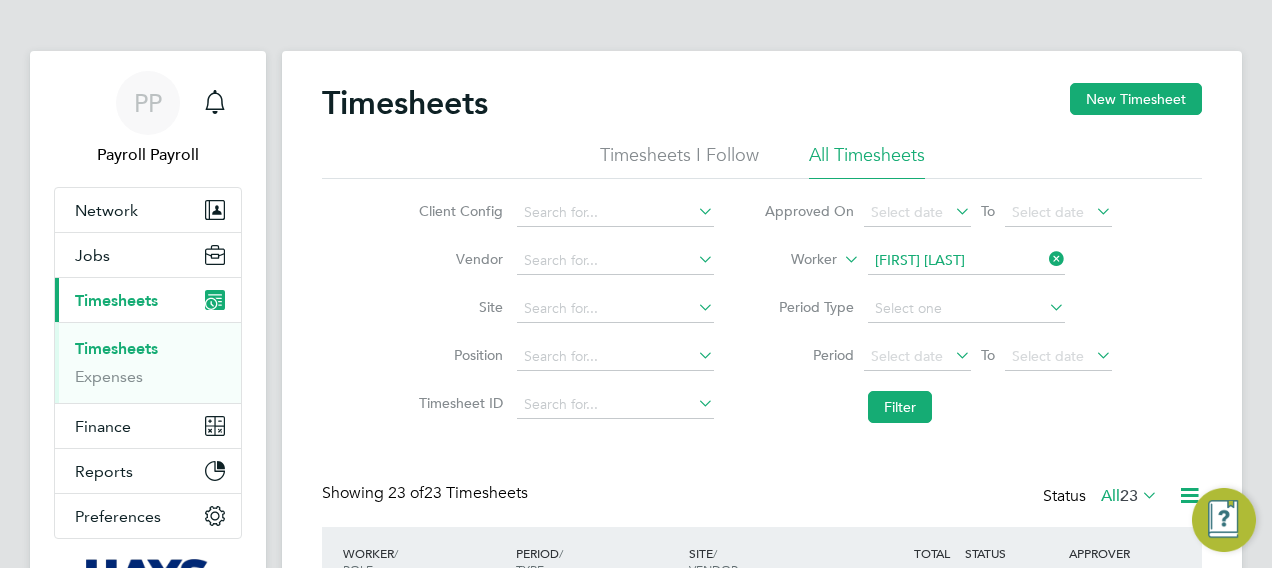 scroll, scrollTop: 0, scrollLeft: 0, axis: both 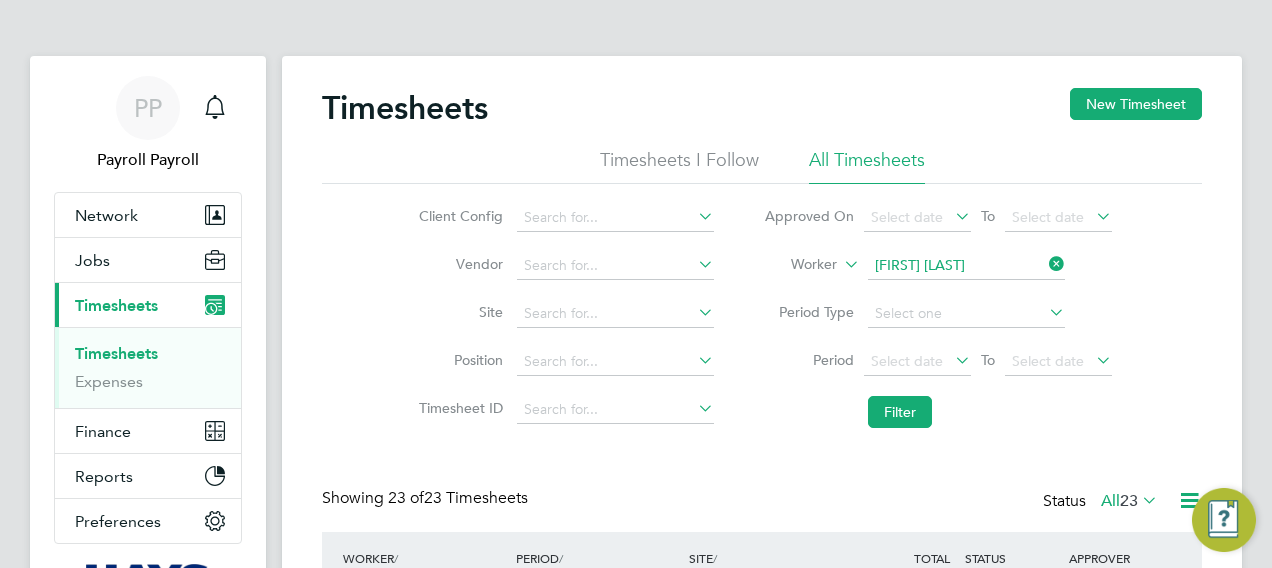 click 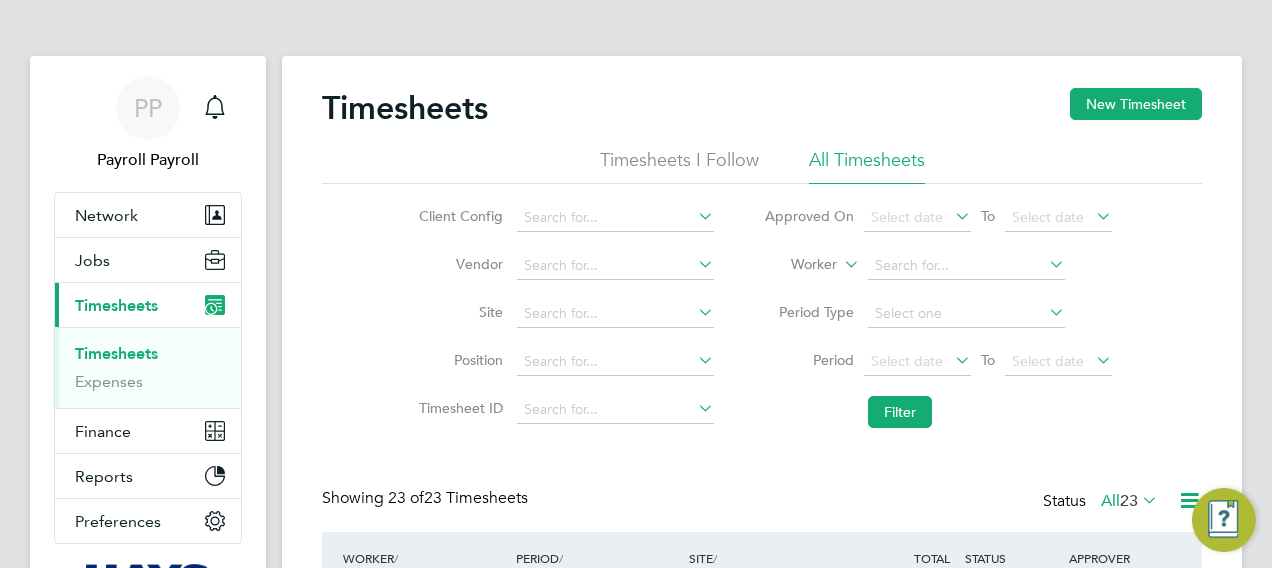 click on "Worker" 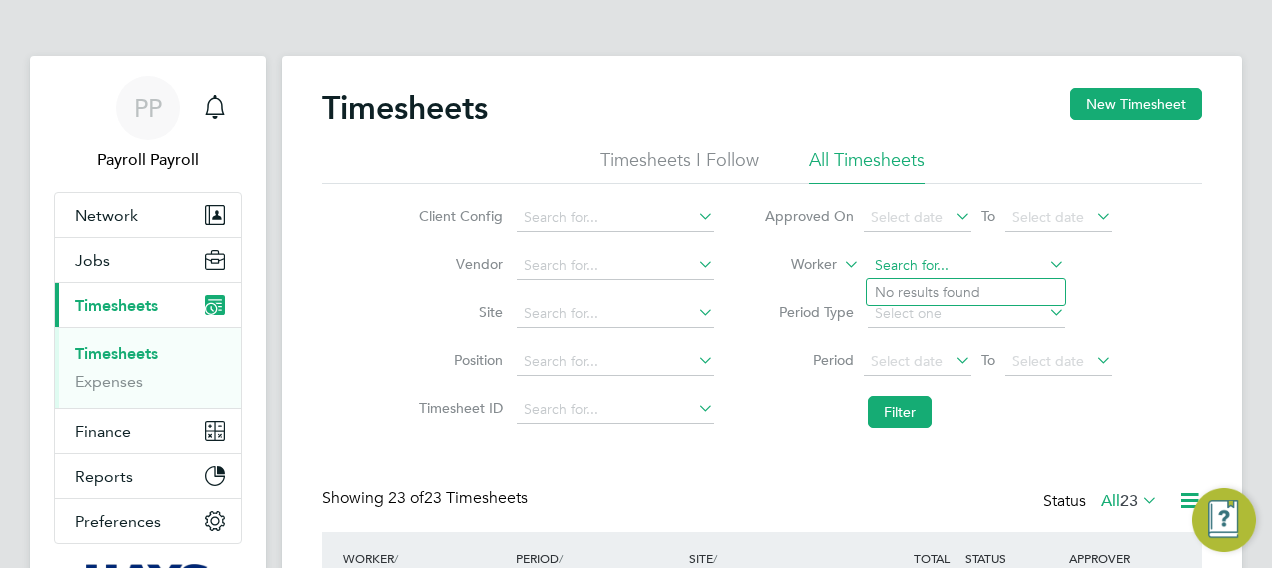click 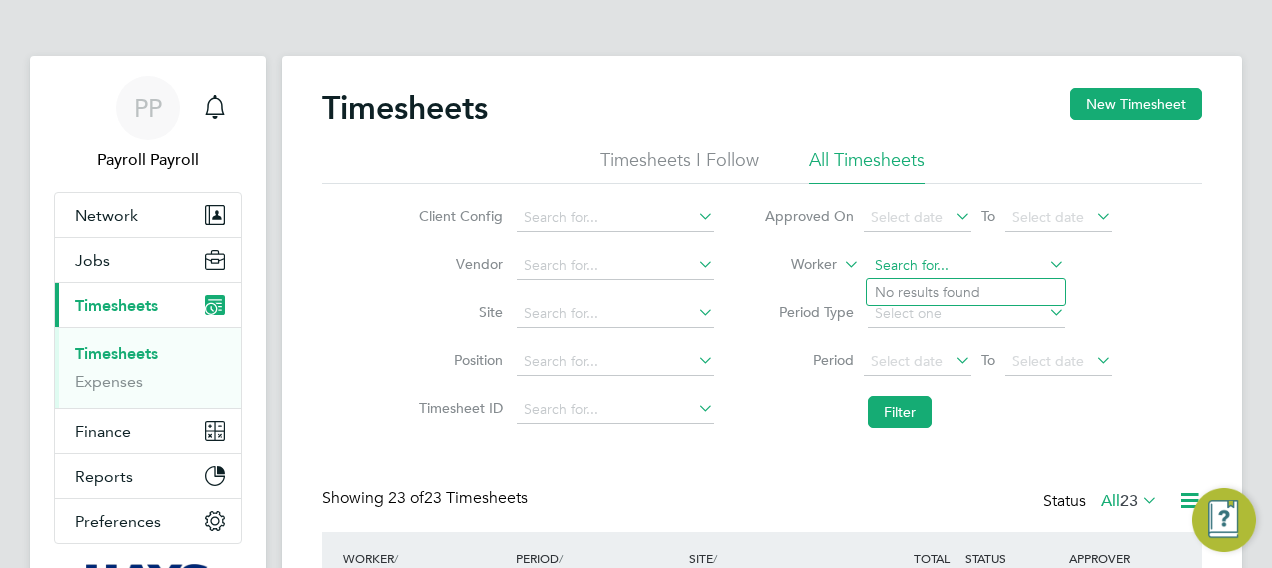 paste on "[FIRST] [LAST]" 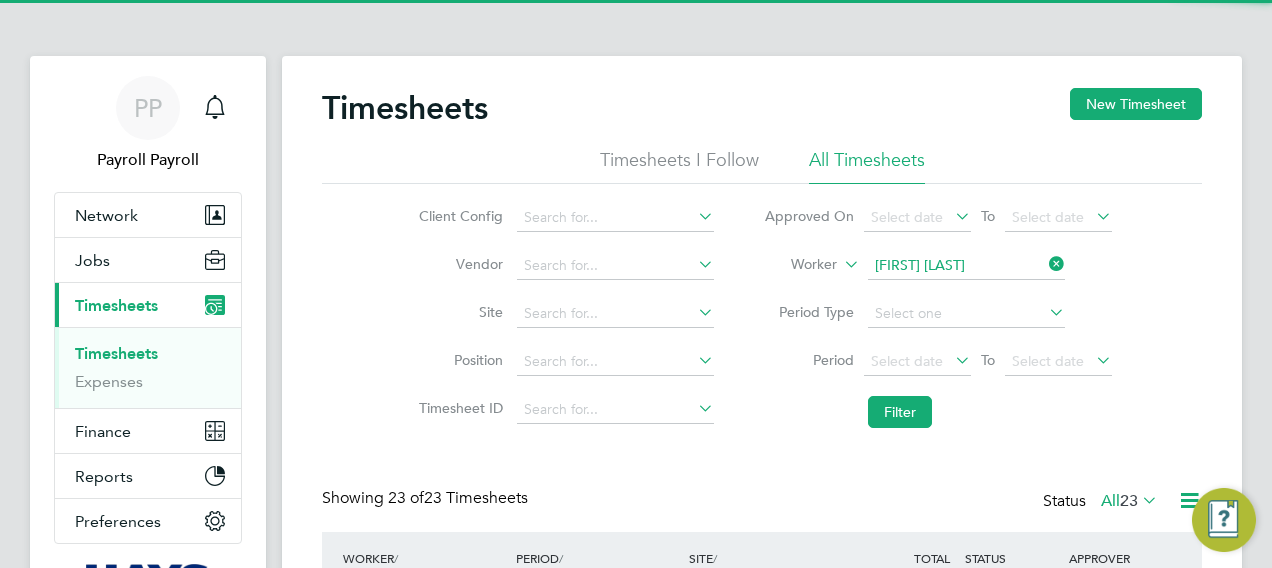 click on "[LAST]" 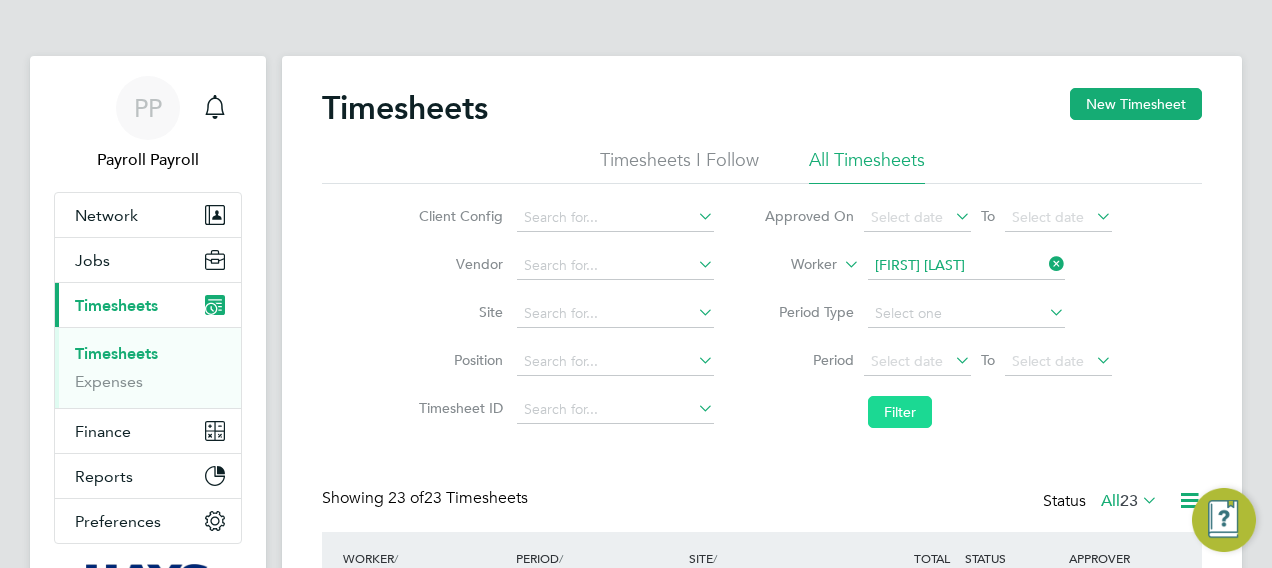 click on "Filter" 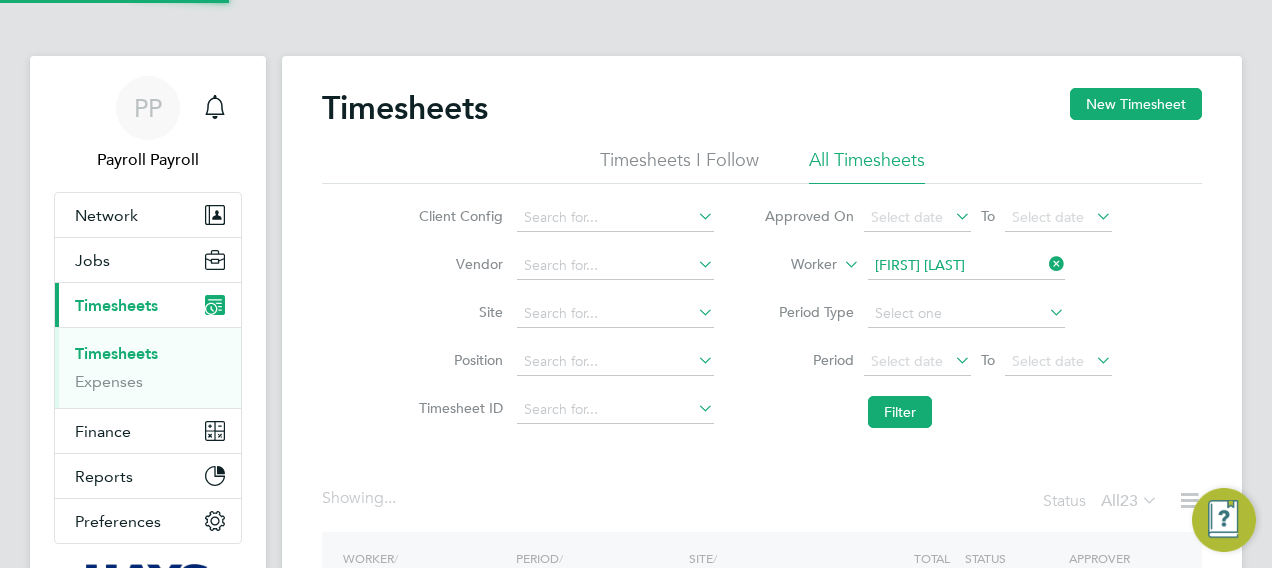 scroll, scrollTop: 196, scrollLeft: 0, axis: vertical 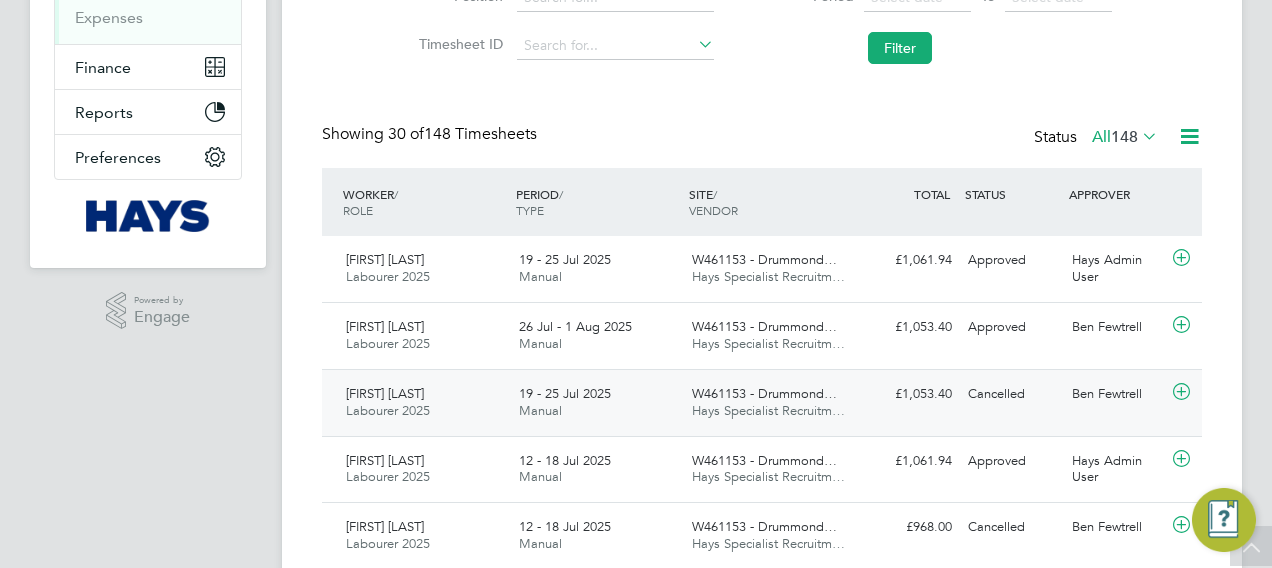 click on "19 - 25 Jul 2025" 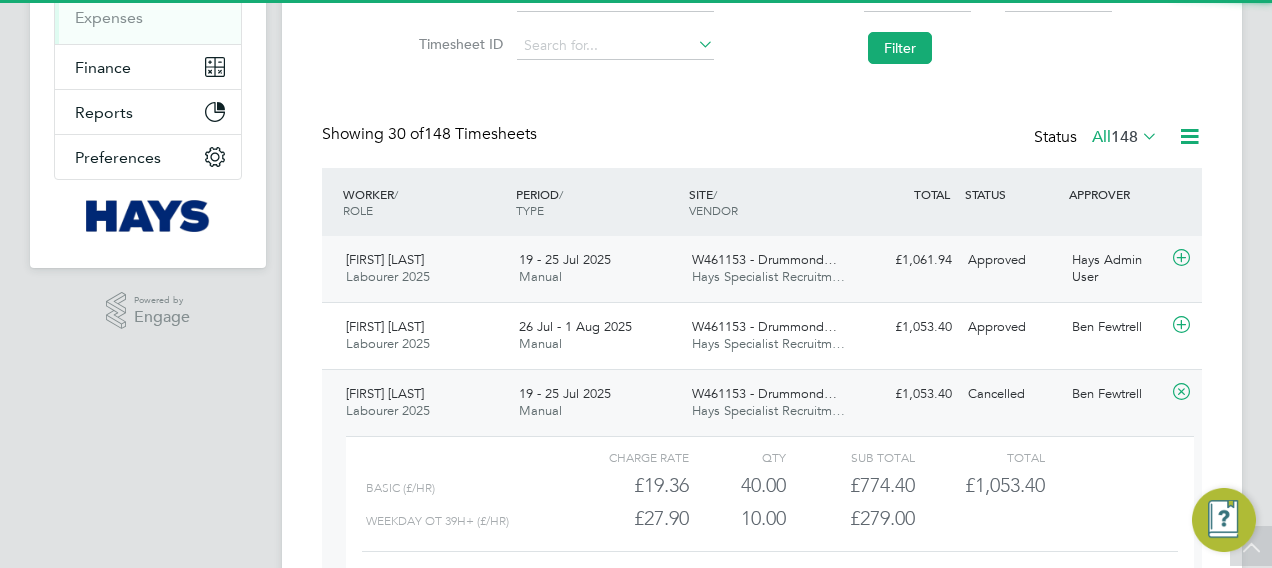 click on "19 - 25 Jul 2025 Manual" 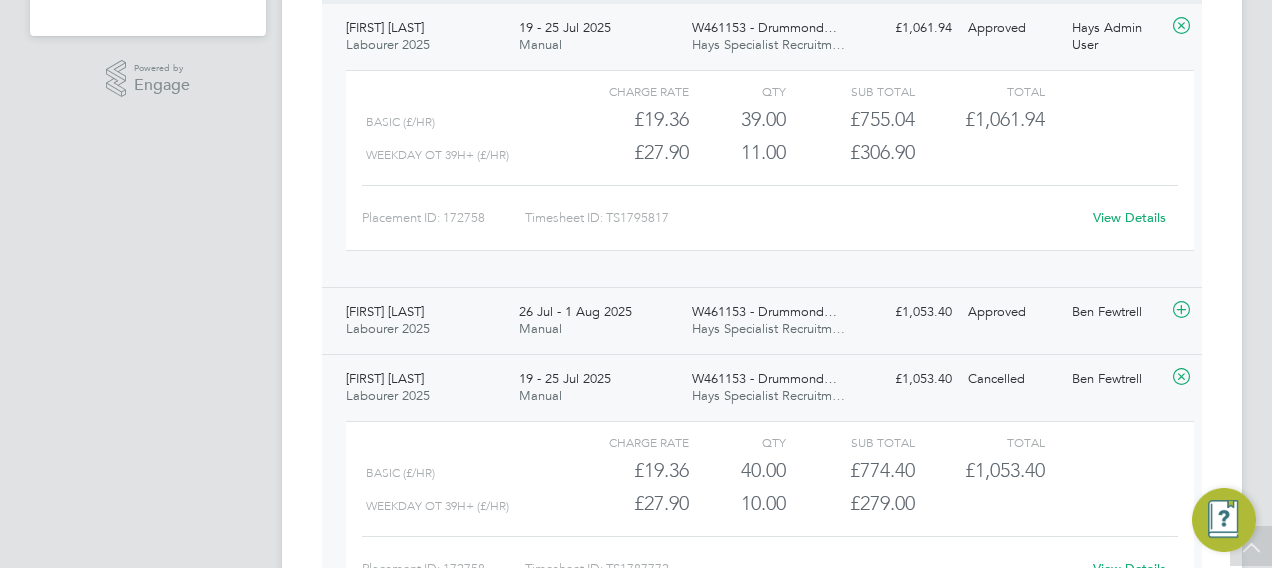 scroll, scrollTop: 0, scrollLeft: 0, axis: both 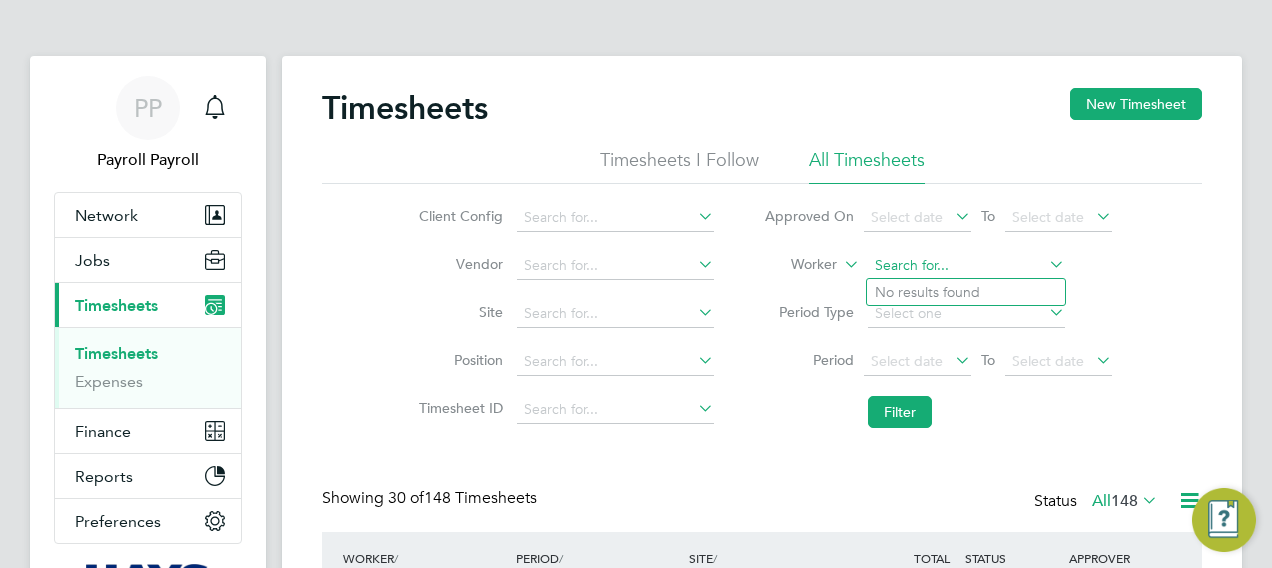 click 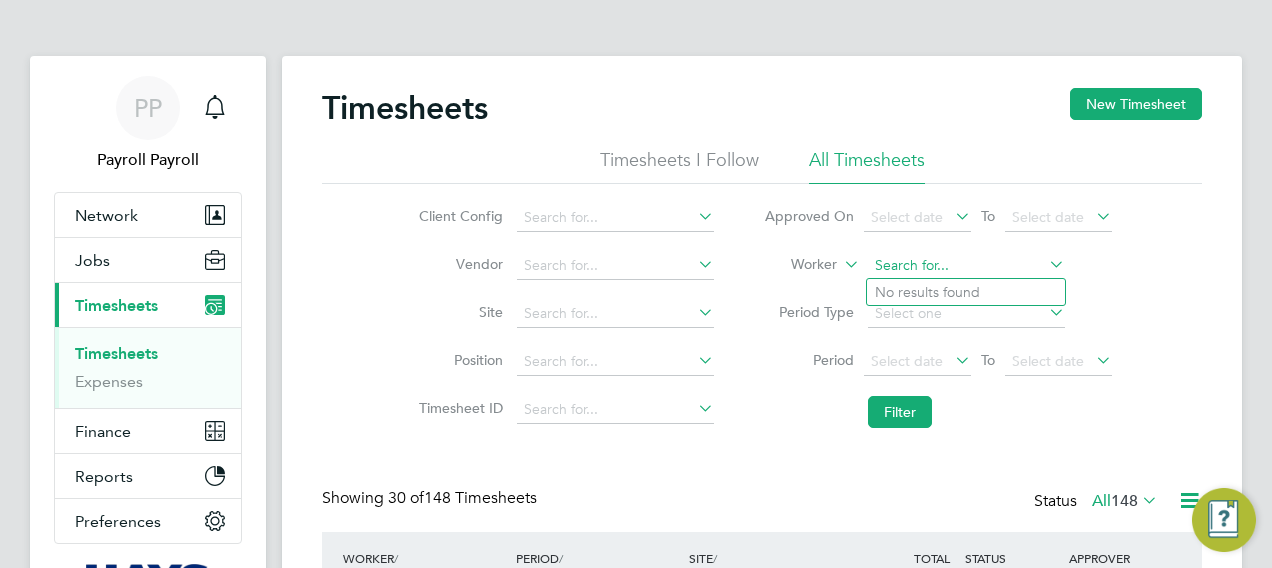 paste on "[FIRST] [LAST]" 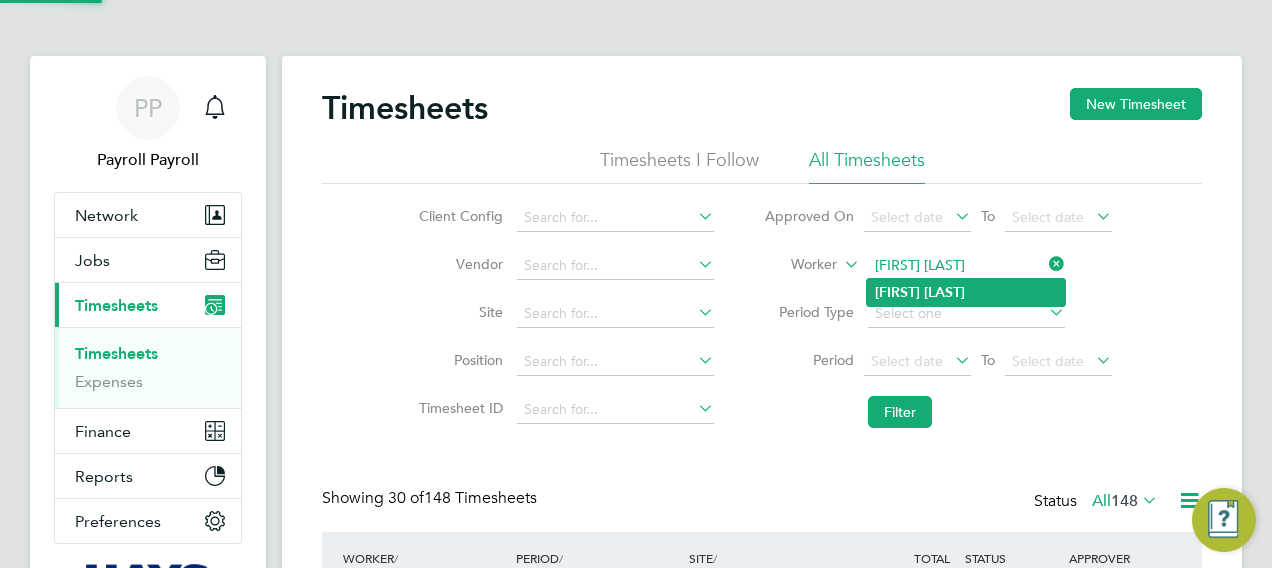 type on "[FIRST] [LAST]" 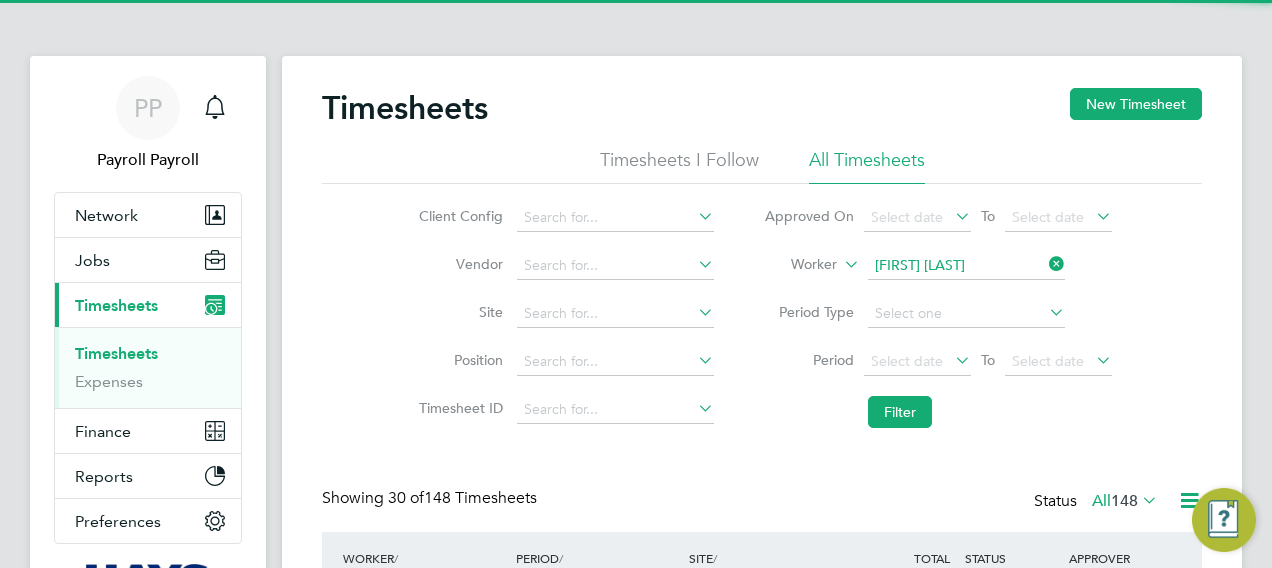 click on "[LAST]" 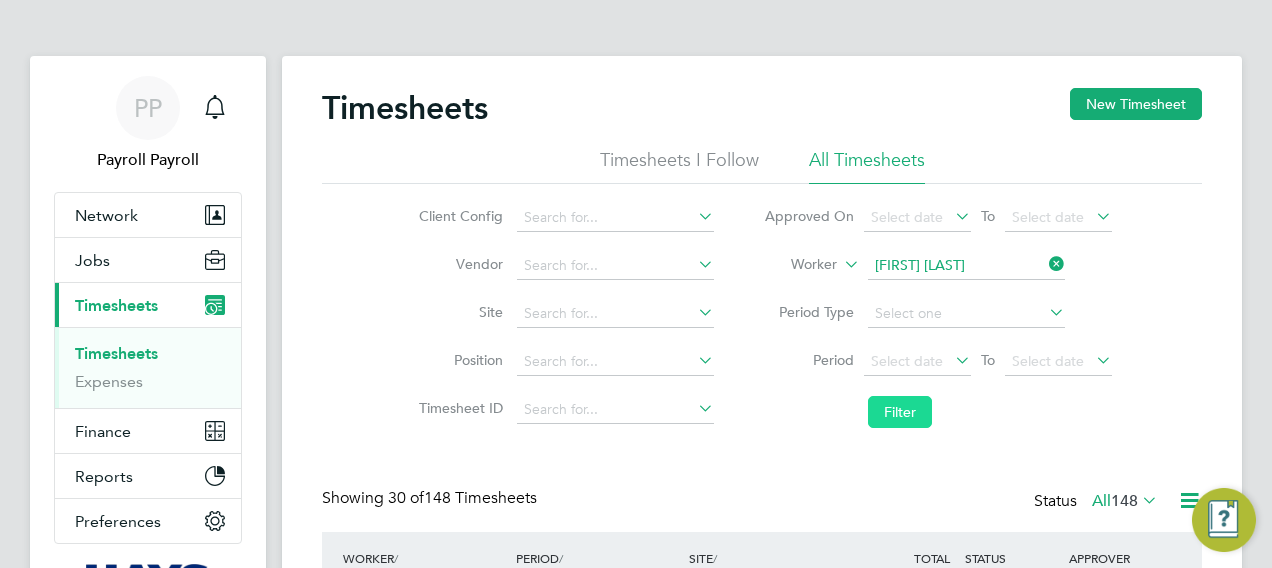 click on "Filter" 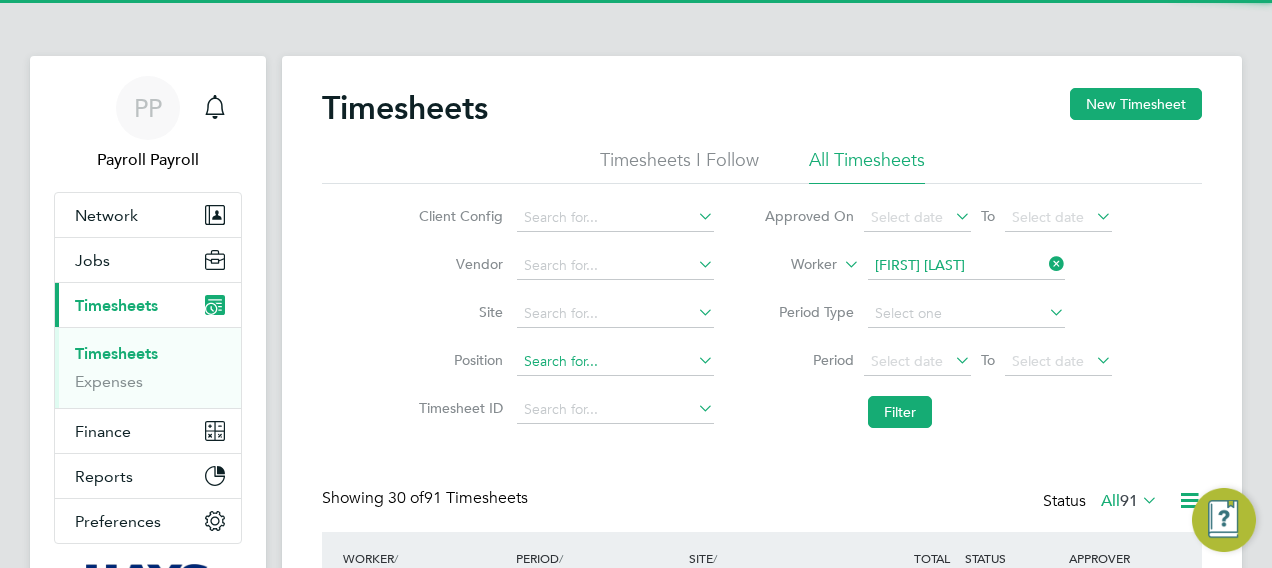 scroll, scrollTop: 10, scrollLeft: 10, axis: both 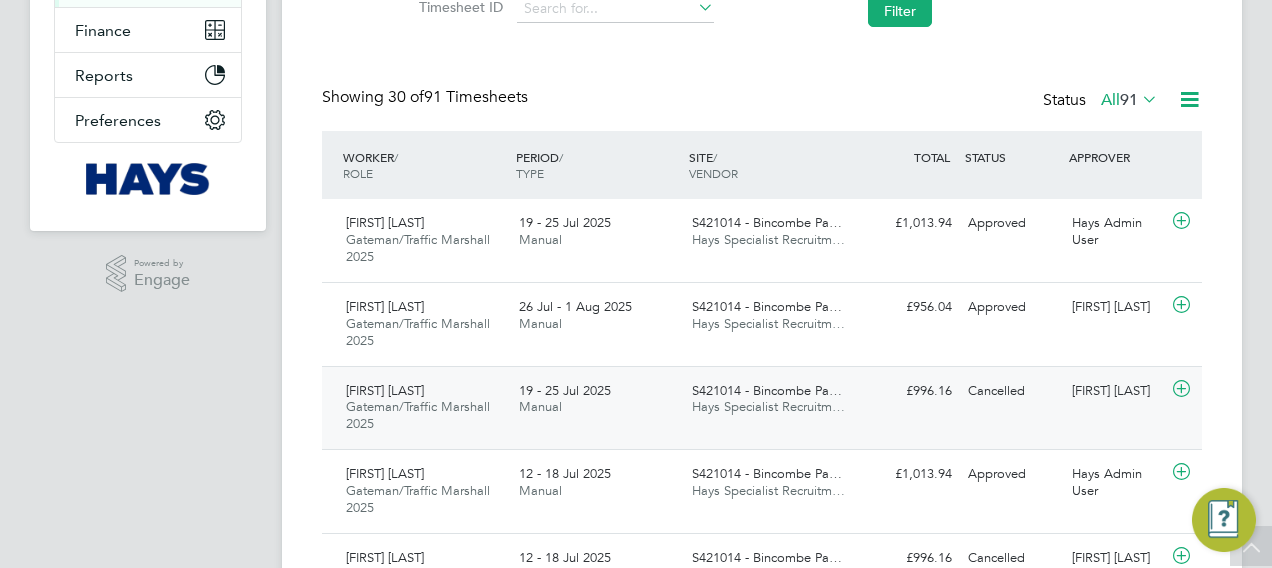 click on "19 - 25 Jul 2025 Manual" 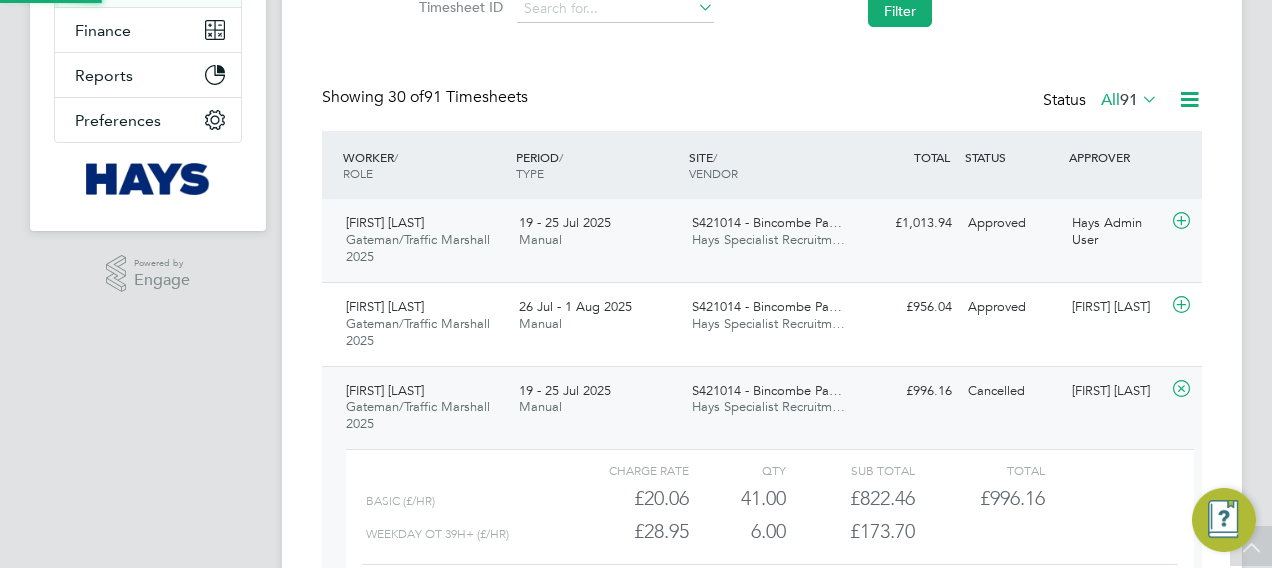 click on "19 - 25 Jul 2025 Manual" 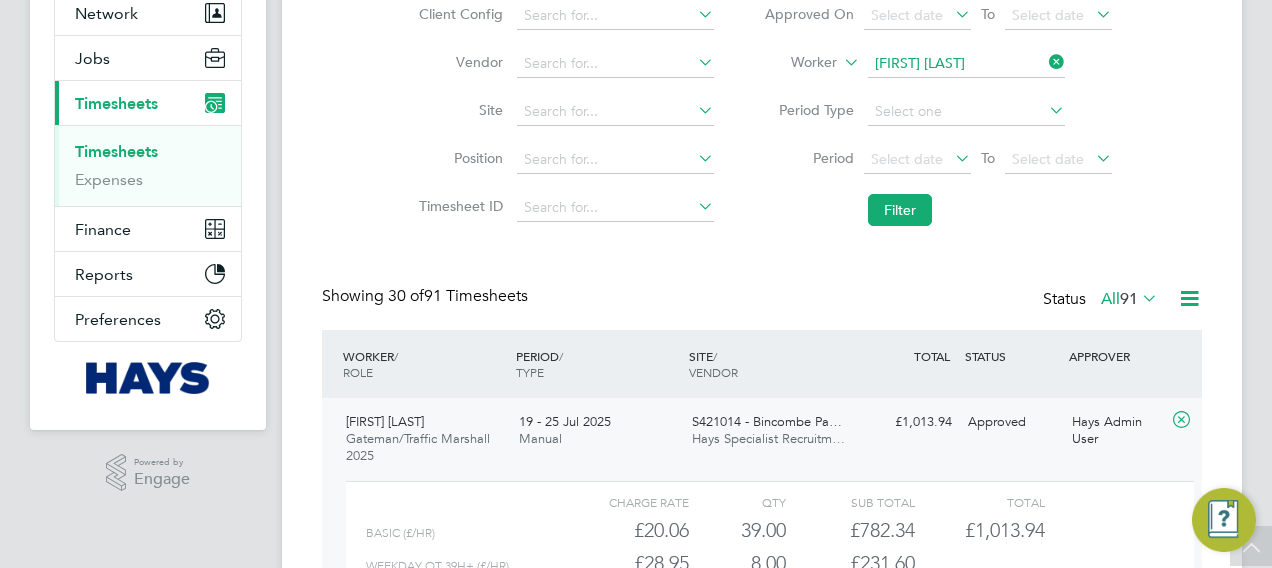 scroll, scrollTop: 134, scrollLeft: 0, axis: vertical 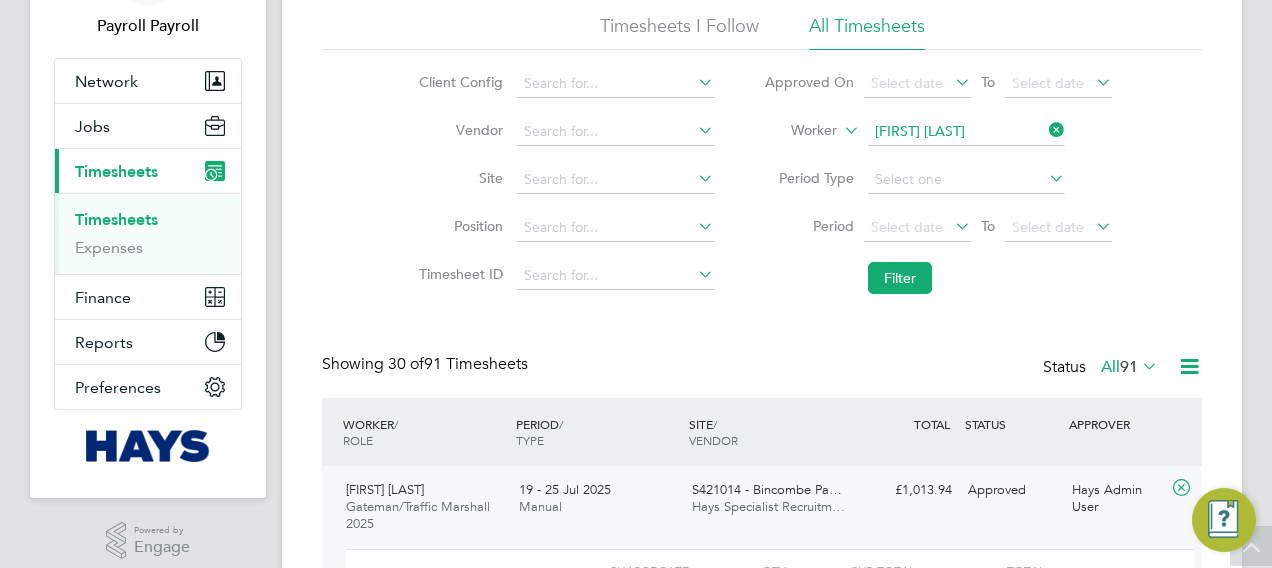 click 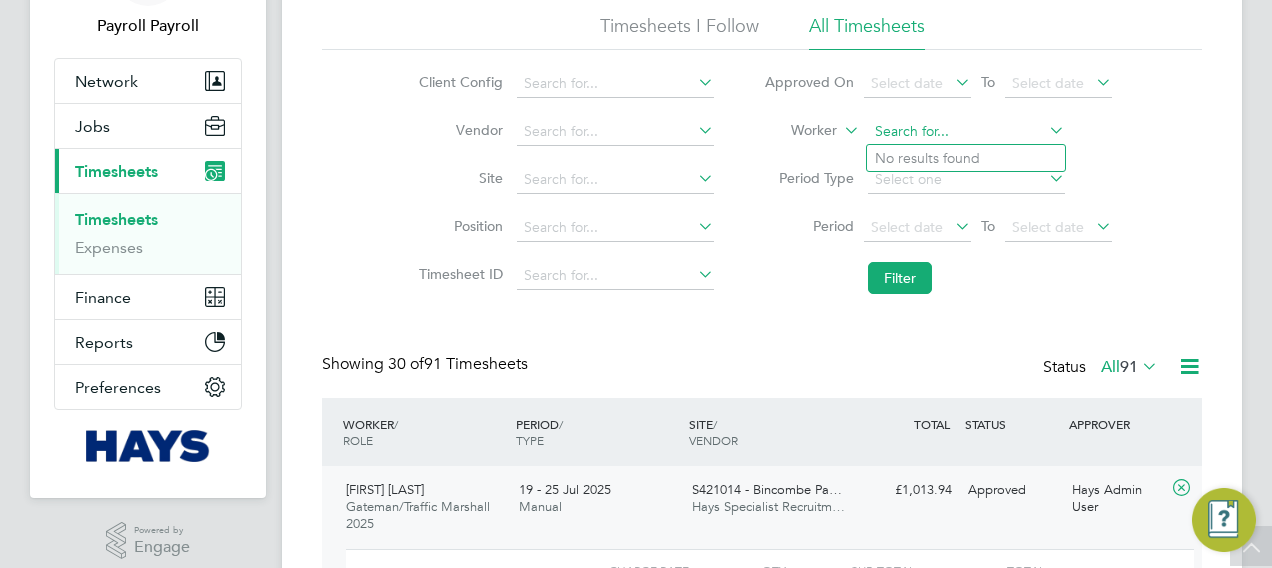 click 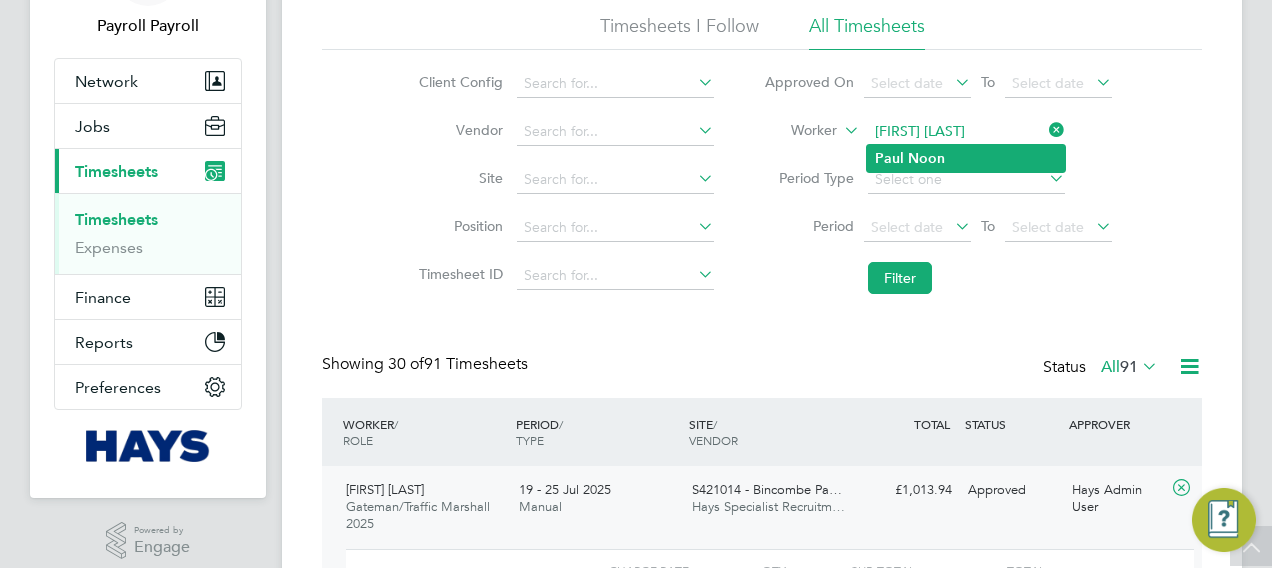type on "[FIRST] [LAST]" 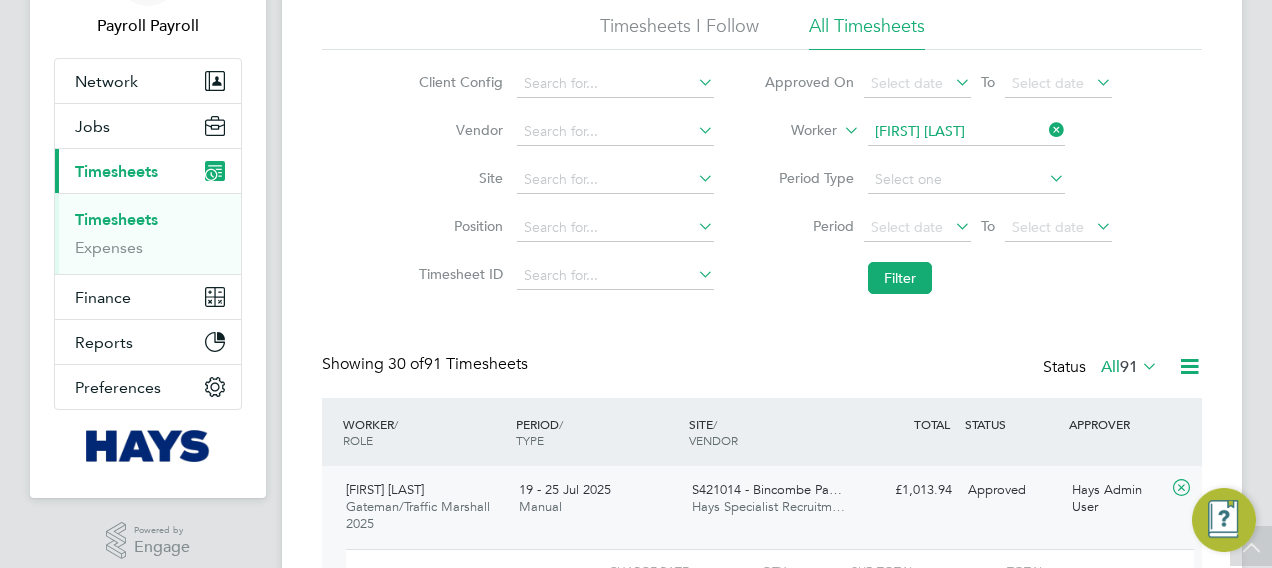 click on "Noon" 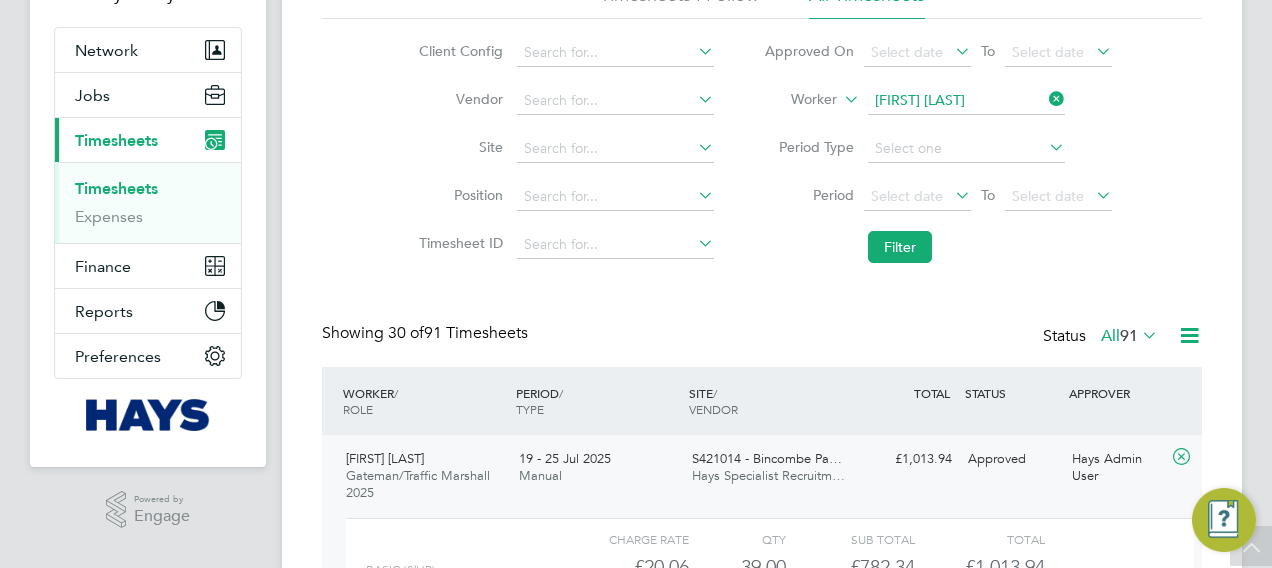 scroll, scrollTop: 140, scrollLeft: 0, axis: vertical 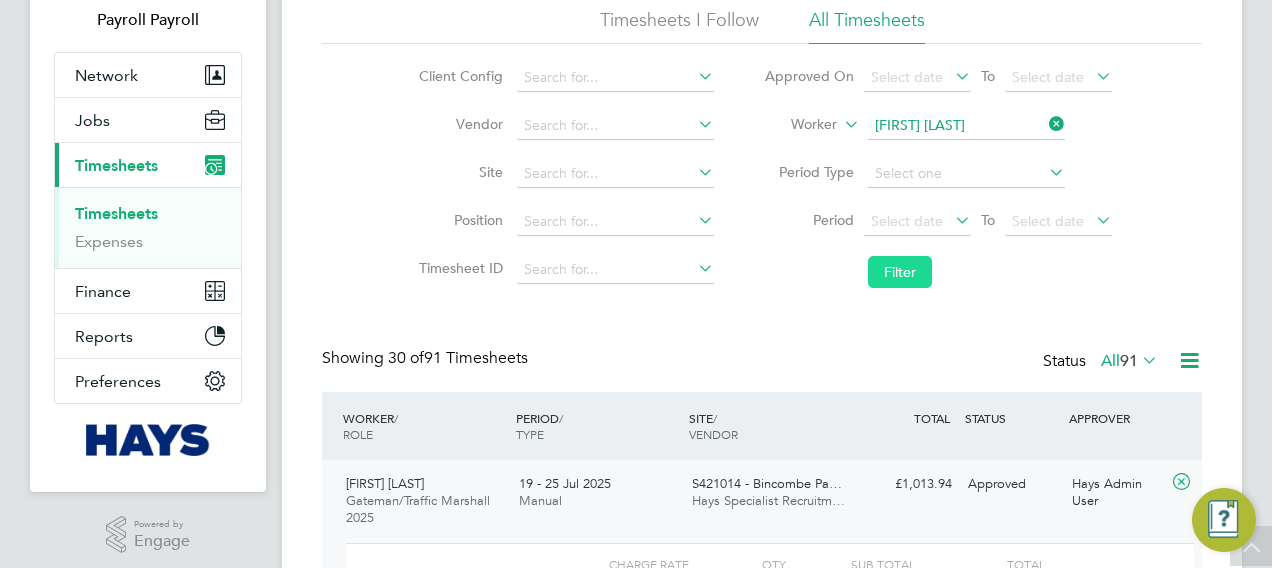 click on "Filter" 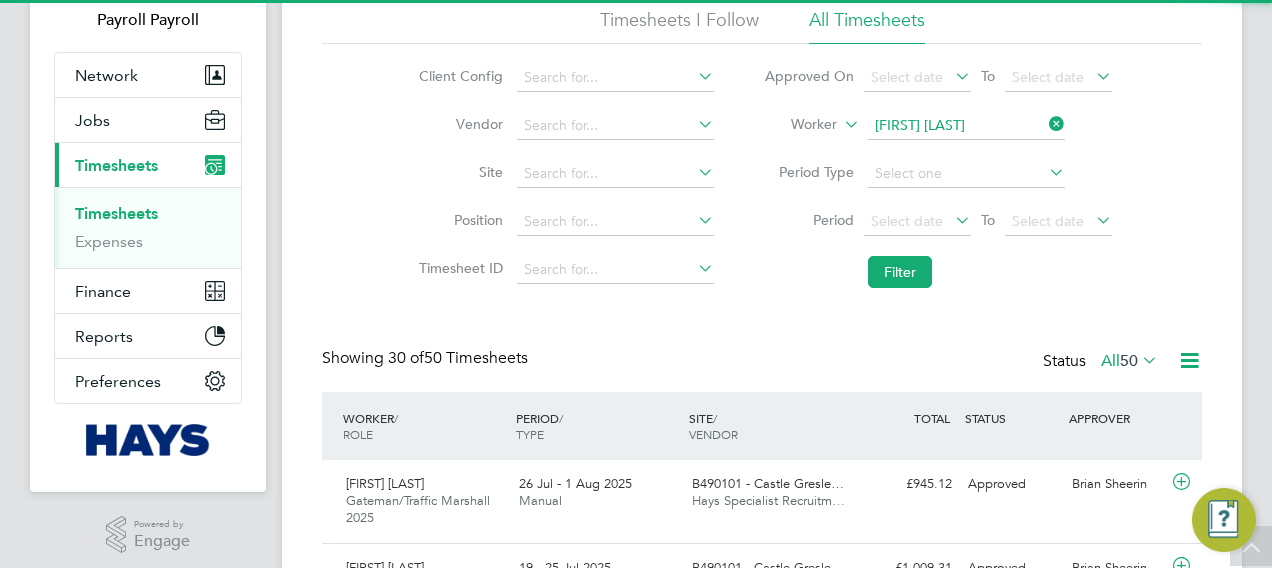 scroll, scrollTop: 10, scrollLeft: 10, axis: both 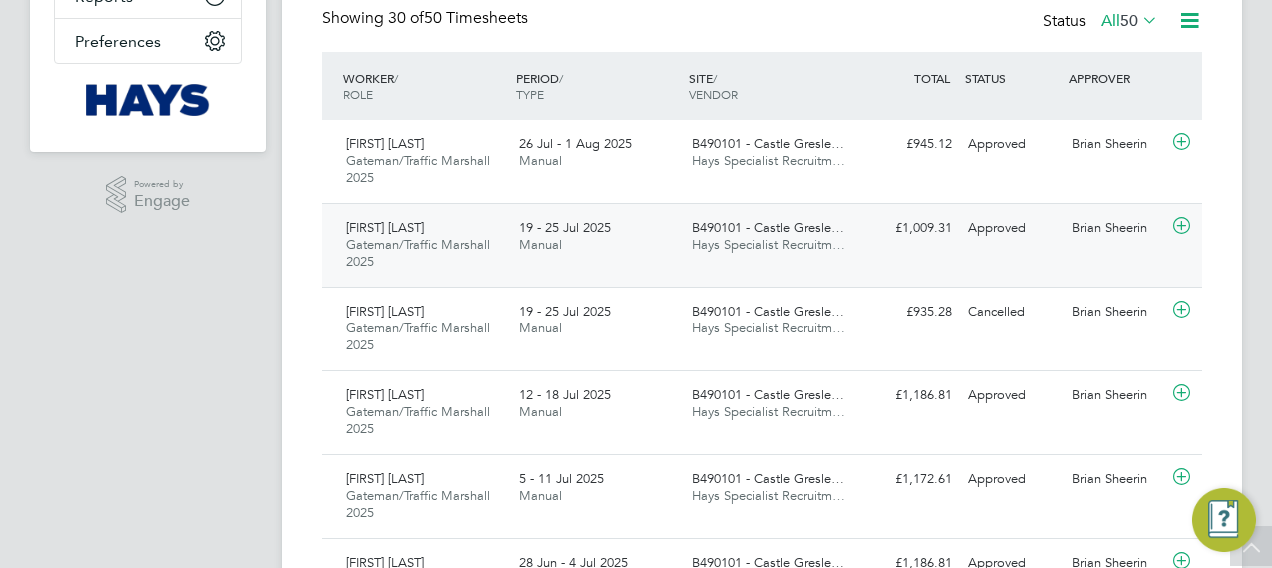 click on "19 - 25 Jul 2025 Manual" 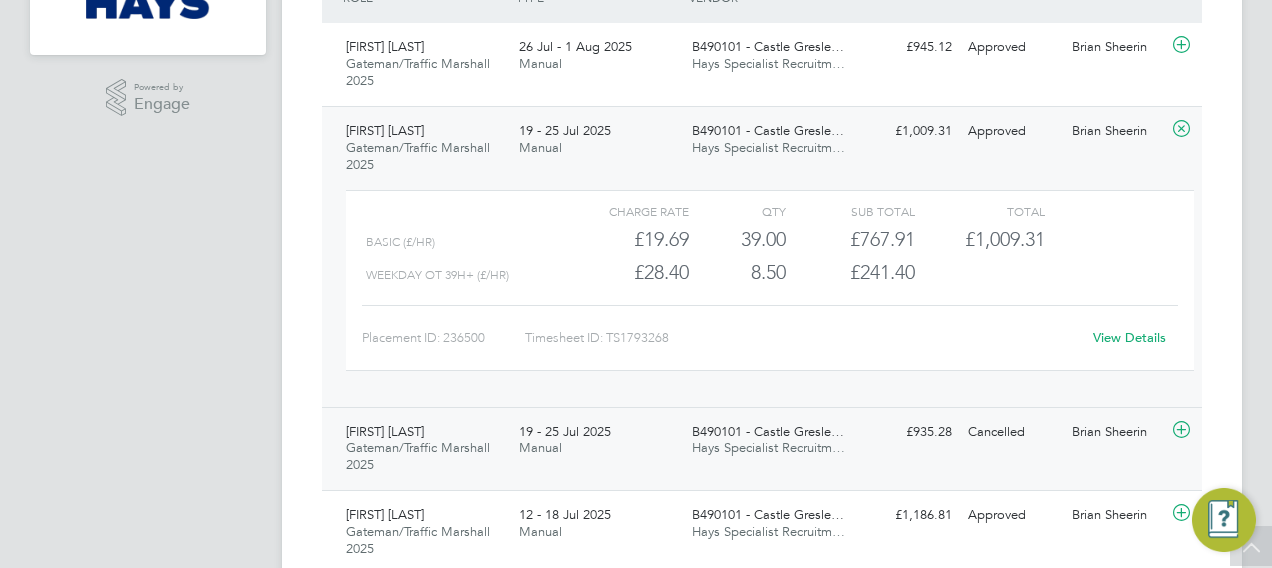 click on "19 - 25 Jul 2025" 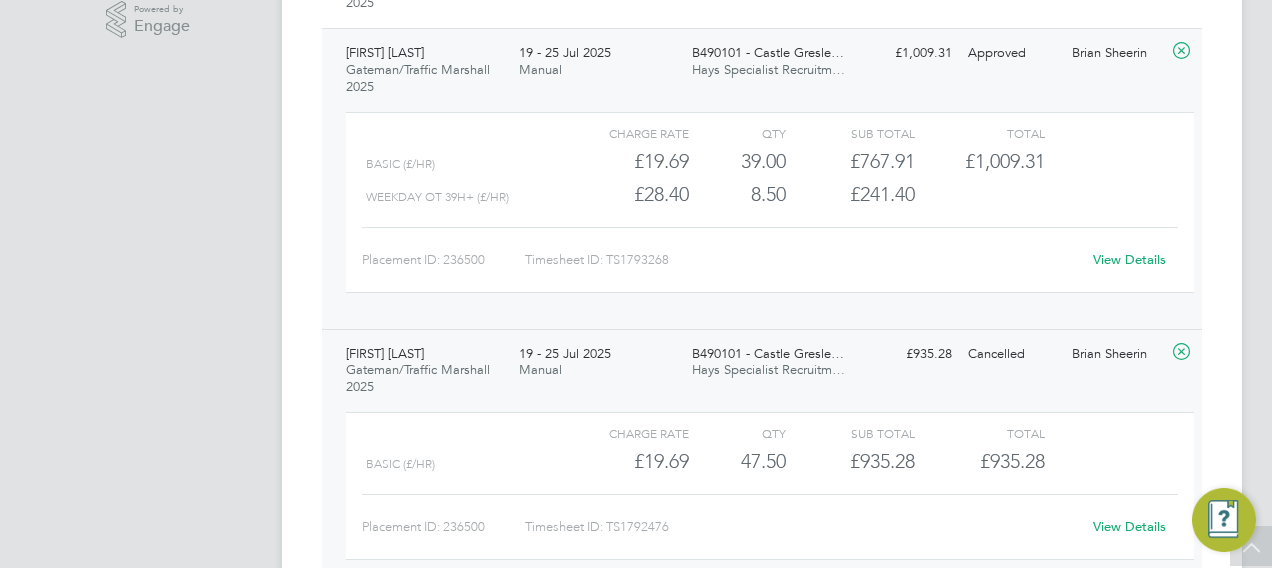 scroll, scrollTop: 661, scrollLeft: 0, axis: vertical 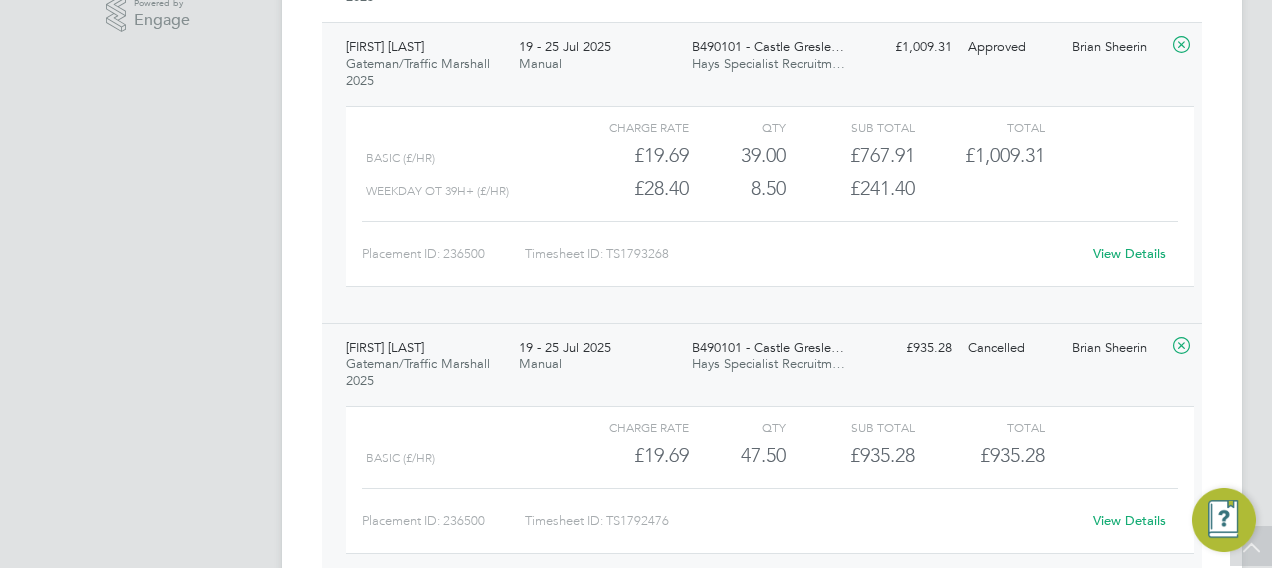 click on "PP Payroll Payroll Notifications Applications: Network Team Members Businesses Sites Workers Contacts Jobs Positions Vacancies Placements Current page: Timesheets Timesheets Expenses Finance Invoices & Credit Notes Statements Payments Reports Margin Report CIS Reports Report Downloads Preferences My Business Branding Doc. Requirements VMS Configurations Notifications Activity Logs .st0{fill:#C0C1C2;} Powered by Engage" at bounding box center [148, 1188] 